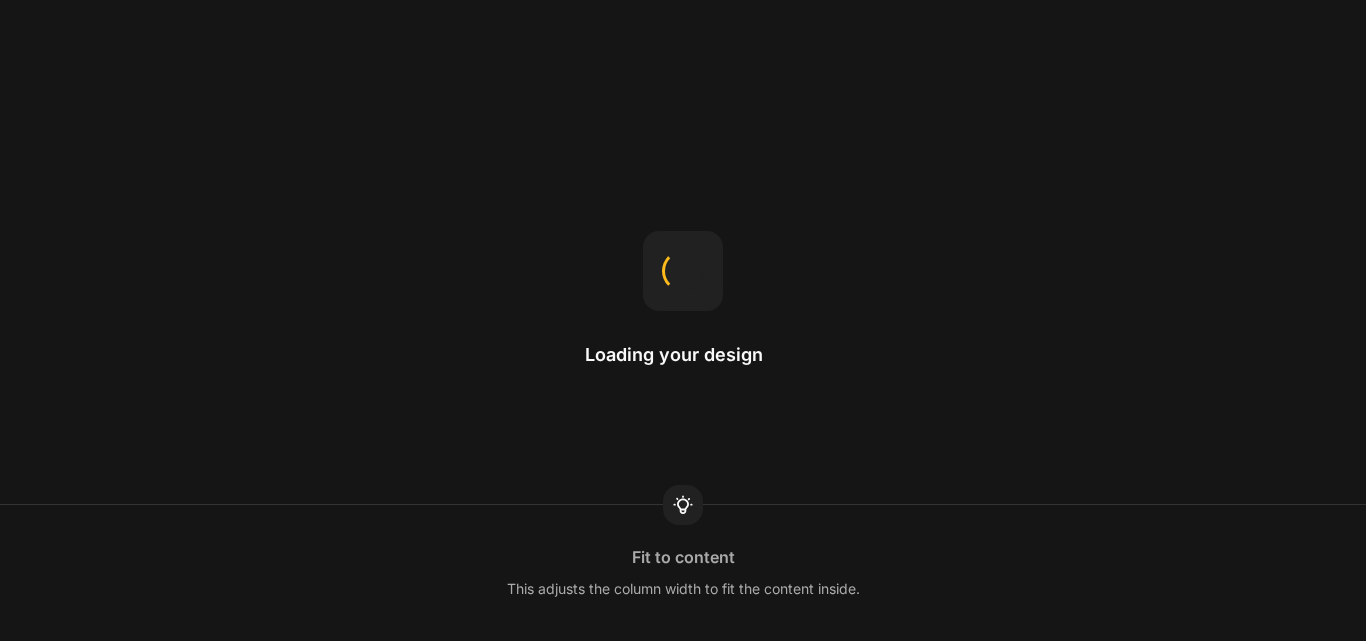scroll, scrollTop: 0, scrollLeft: 0, axis: both 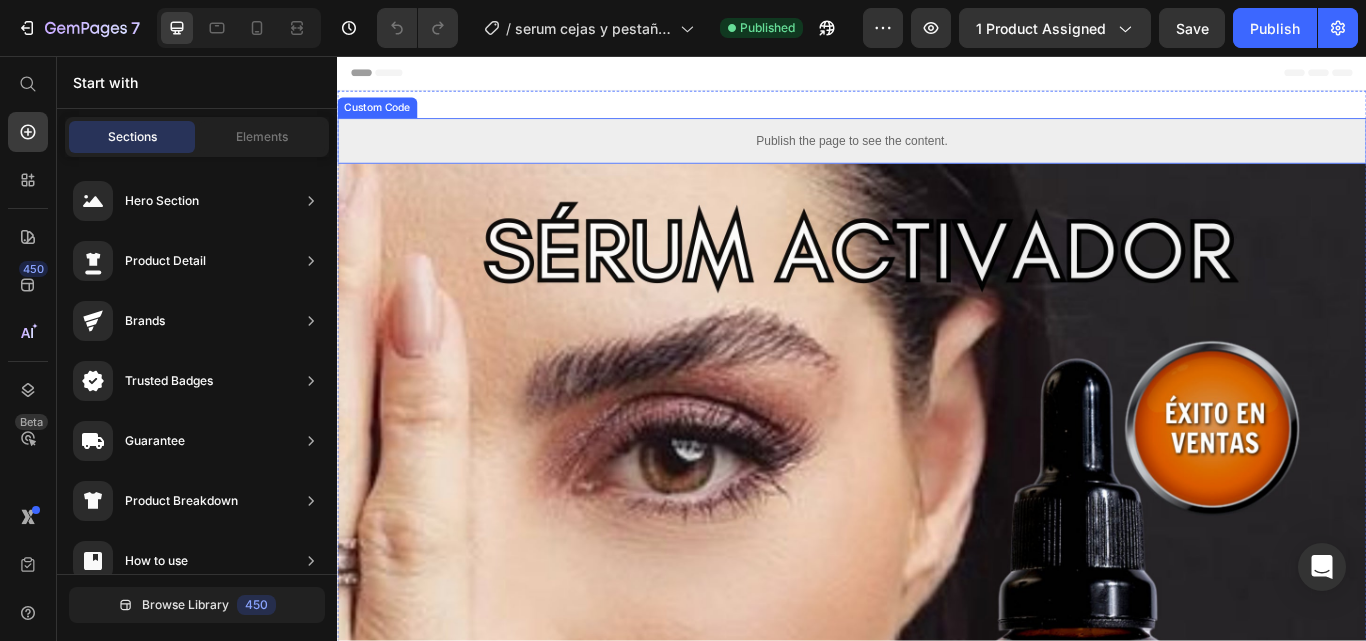 click on "Publish the page to see the content." at bounding box center (937, 155) 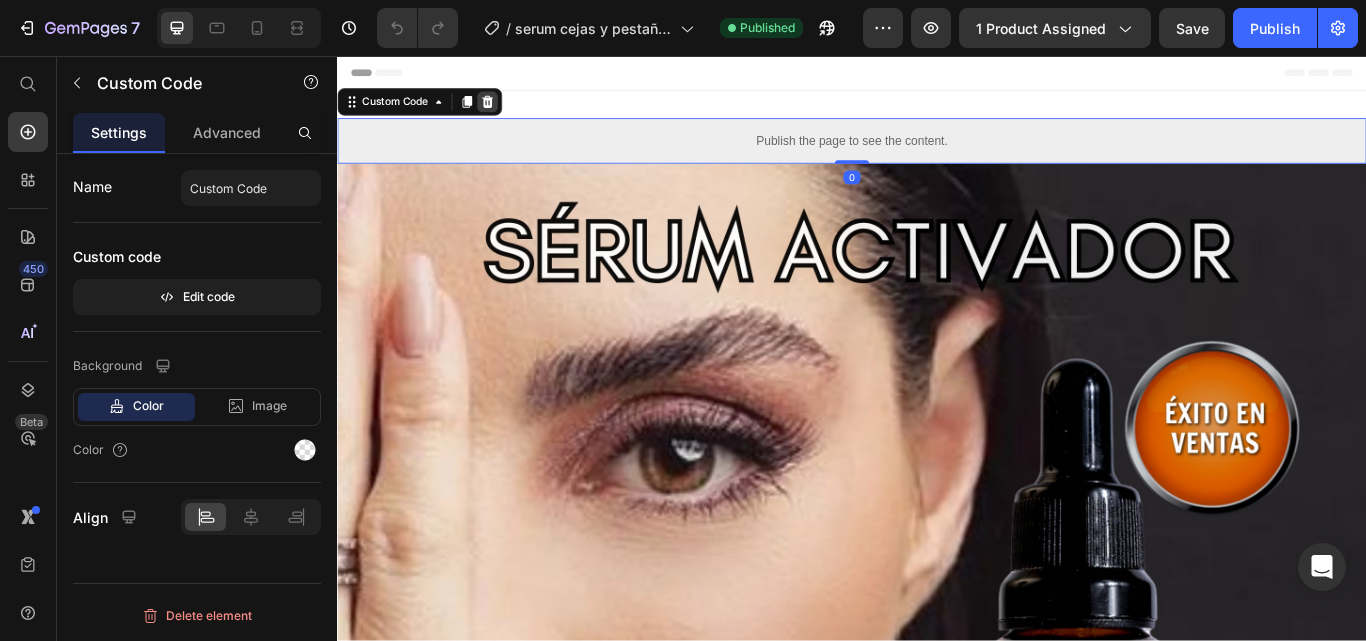 click 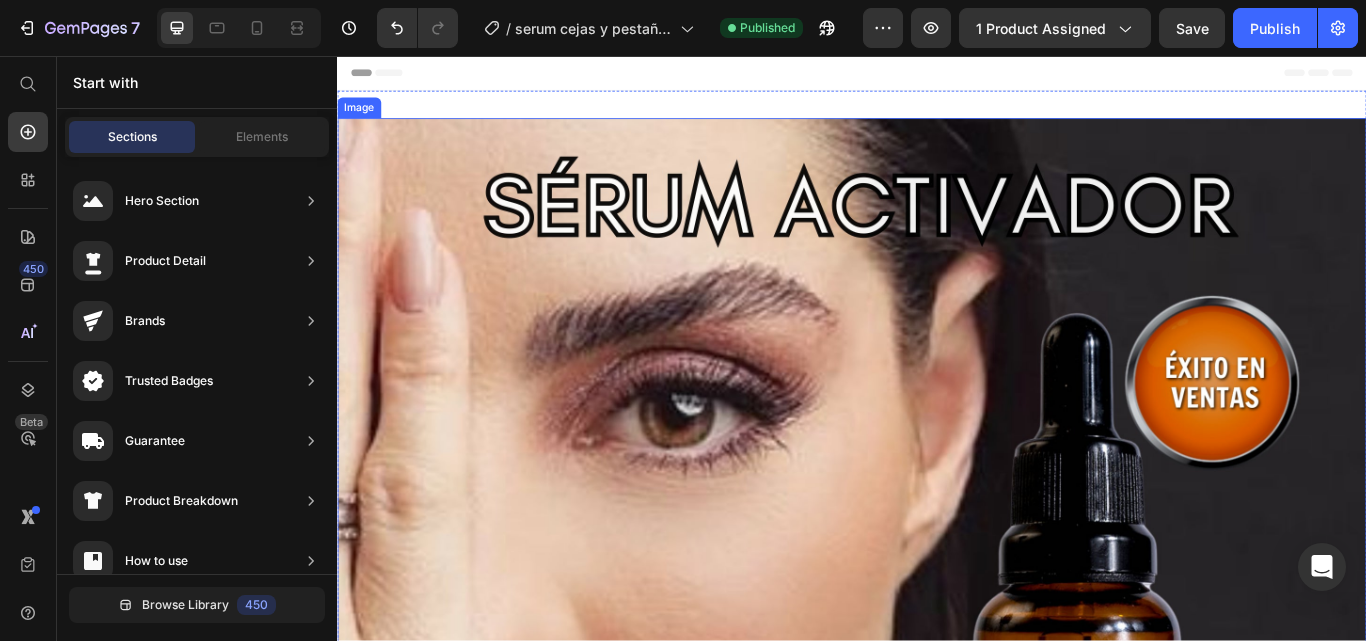 click at bounding box center (937, 1089) 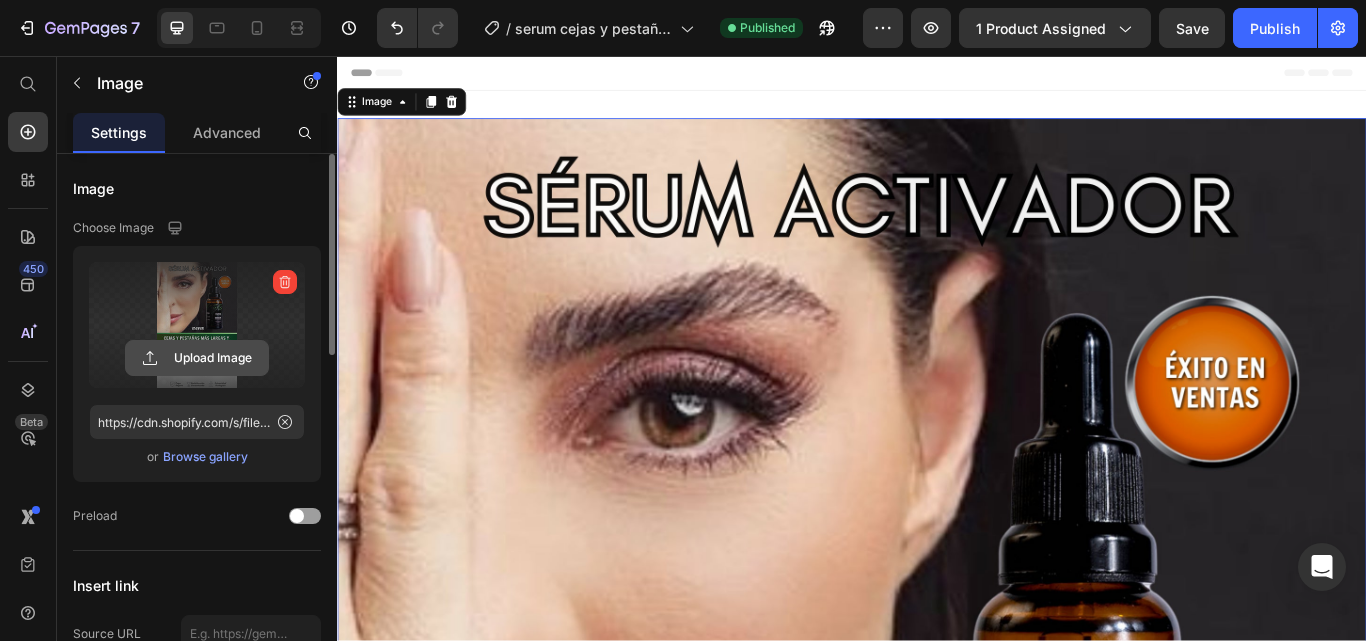 click 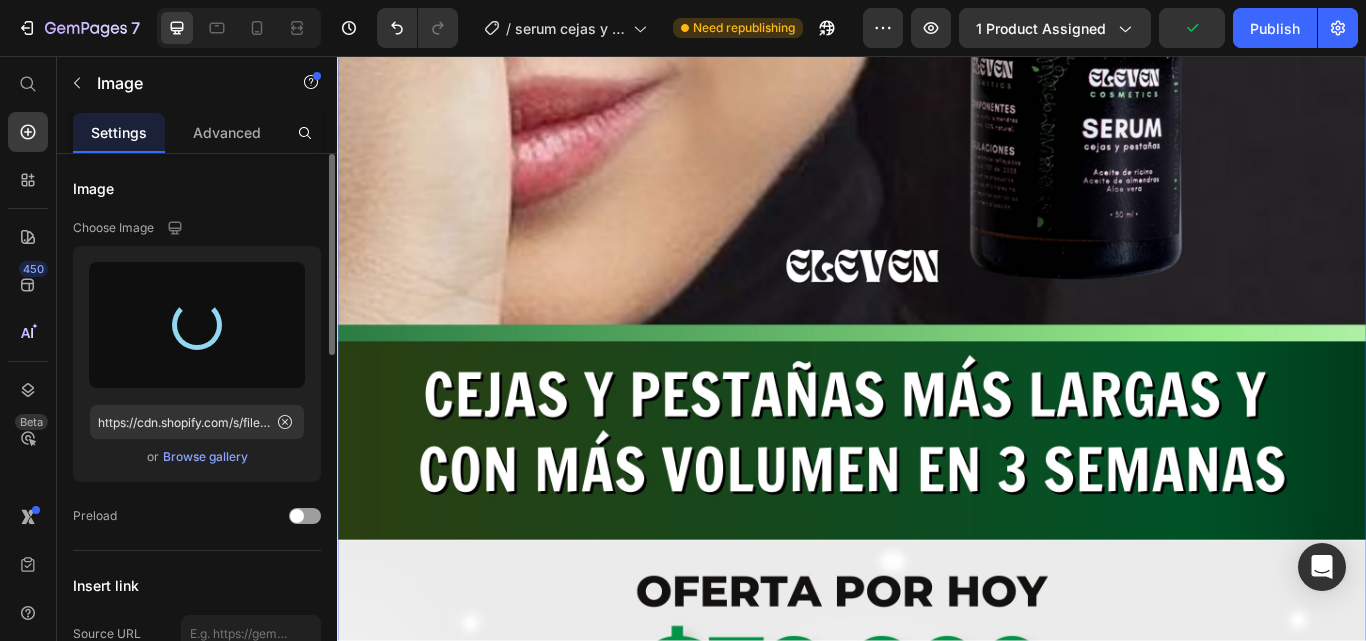 scroll, scrollTop: 900, scrollLeft: 0, axis: vertical 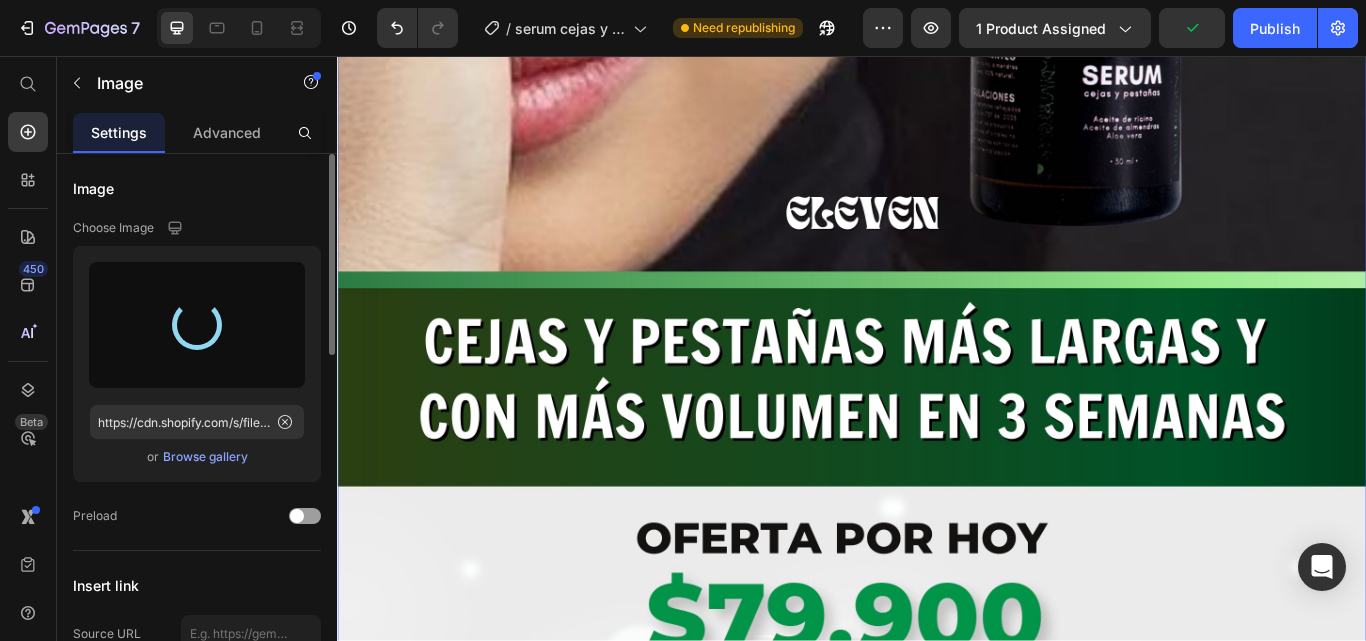 type on "https://cdn.shopify.com/s/files/1/0698/0458/9253/files/gempages_551090358105146241-3759b254-9842-4f68-ad89-6fa3243b8e49.webp" 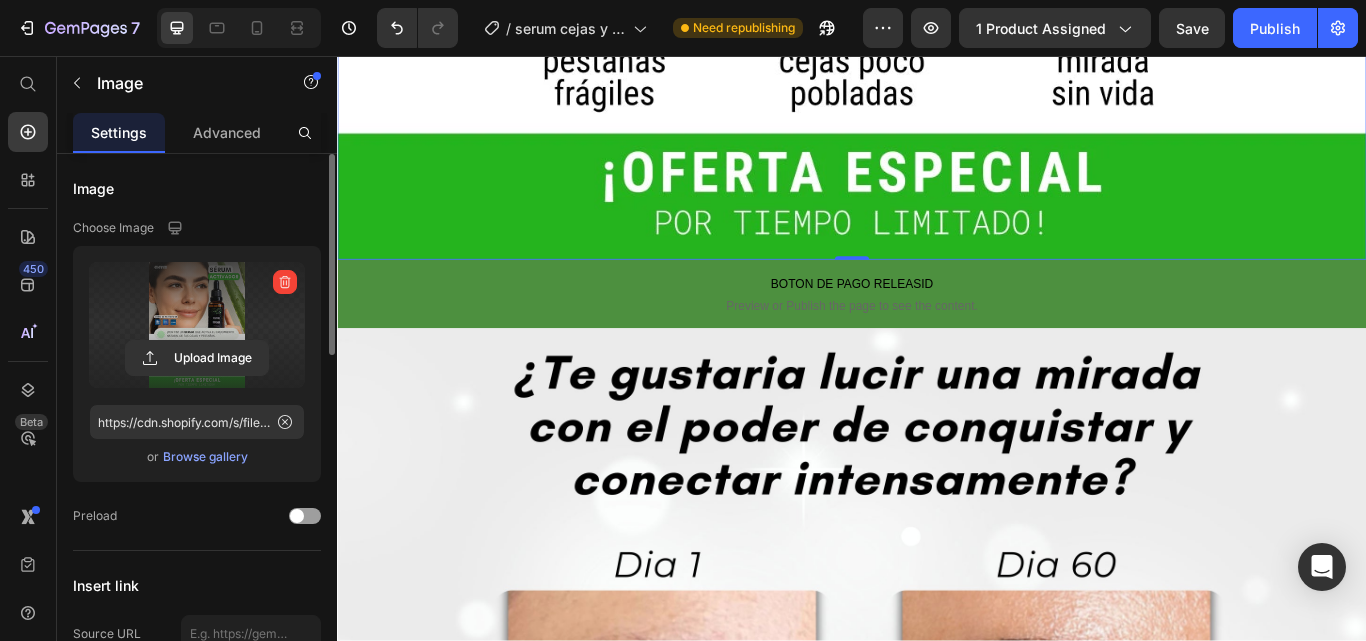 scroll, scrollTop: 1700, scrollLeft: 0, axis: vertical 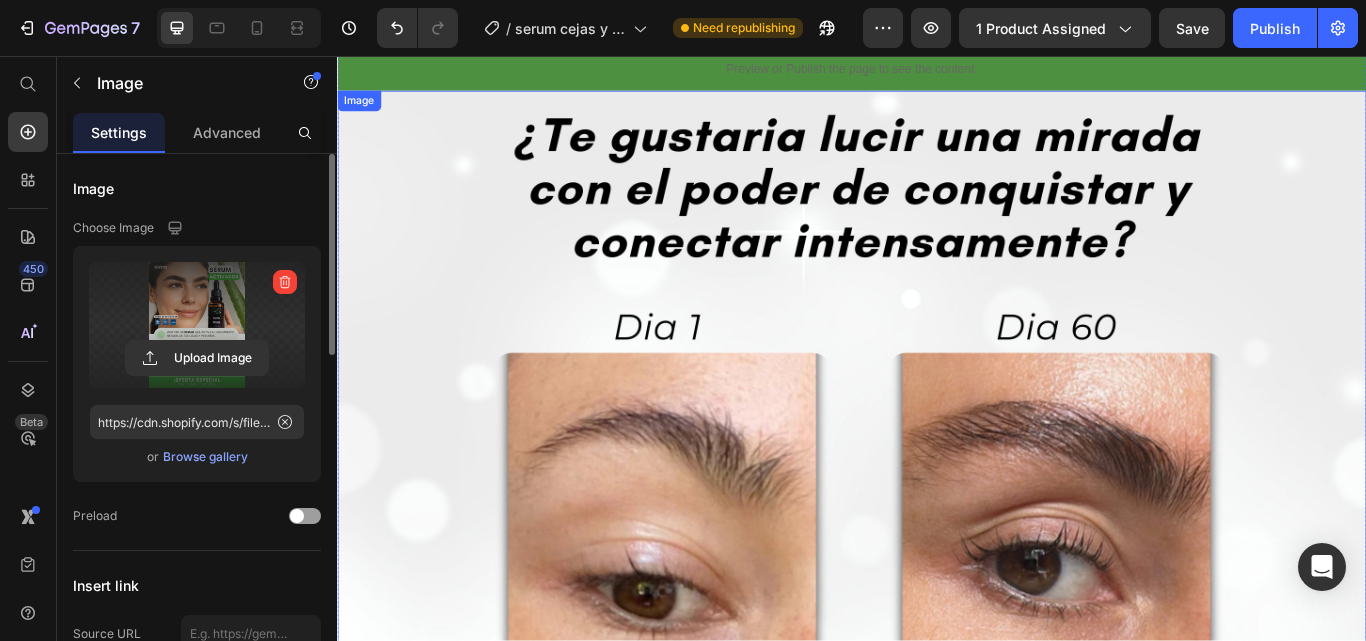 click at bounding box center [937, 1057] 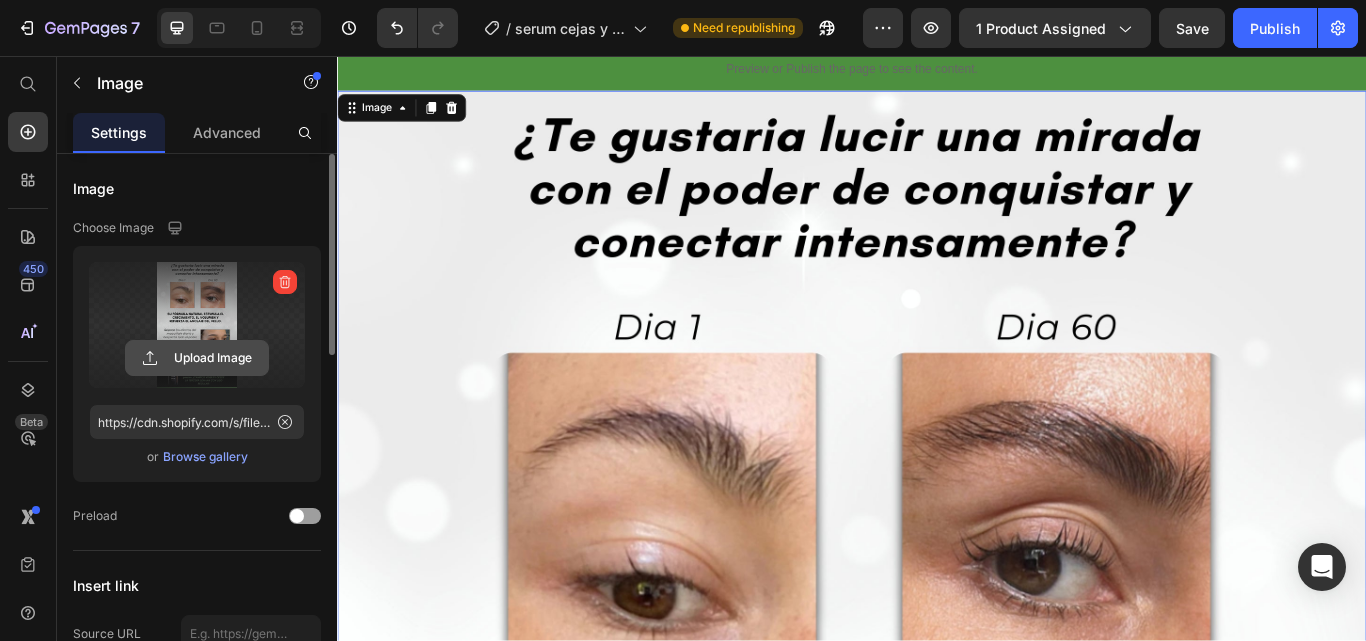 click 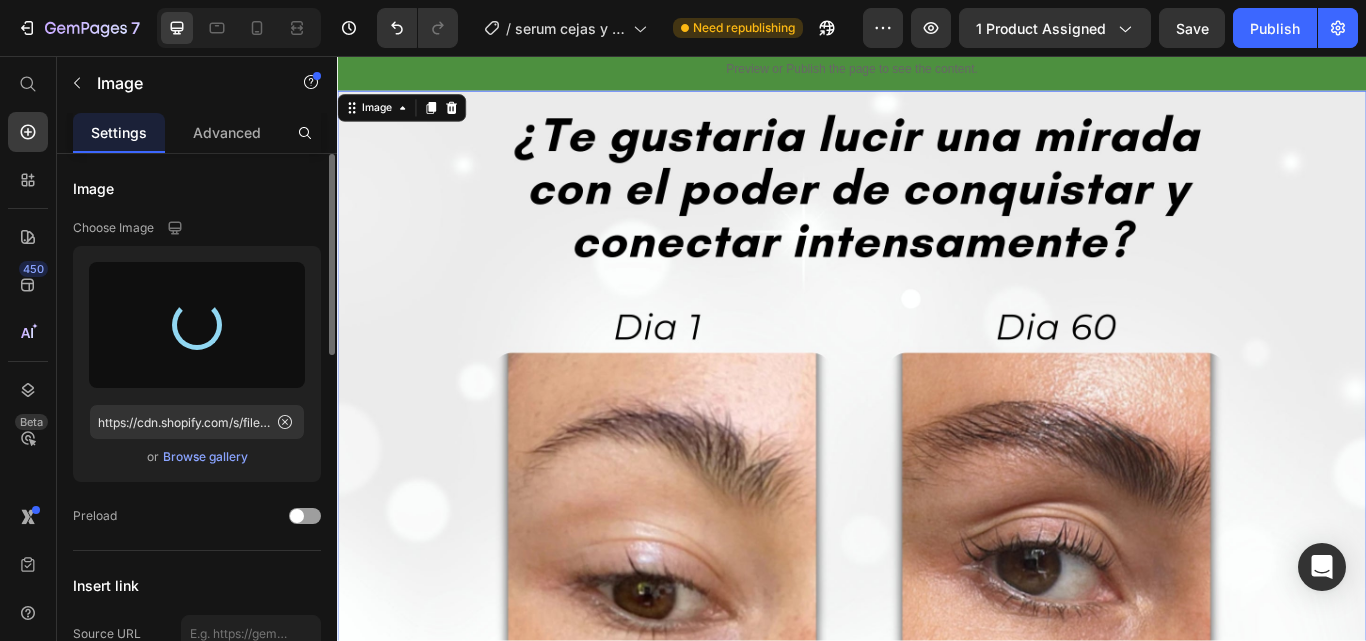 type on "https://cdn.shopify.com/s/files/1/0698/0458/9253/files/gempages_551090358105146241-c08db847-ca0d-4cd4-884d-a2baa2cb971d.webp" 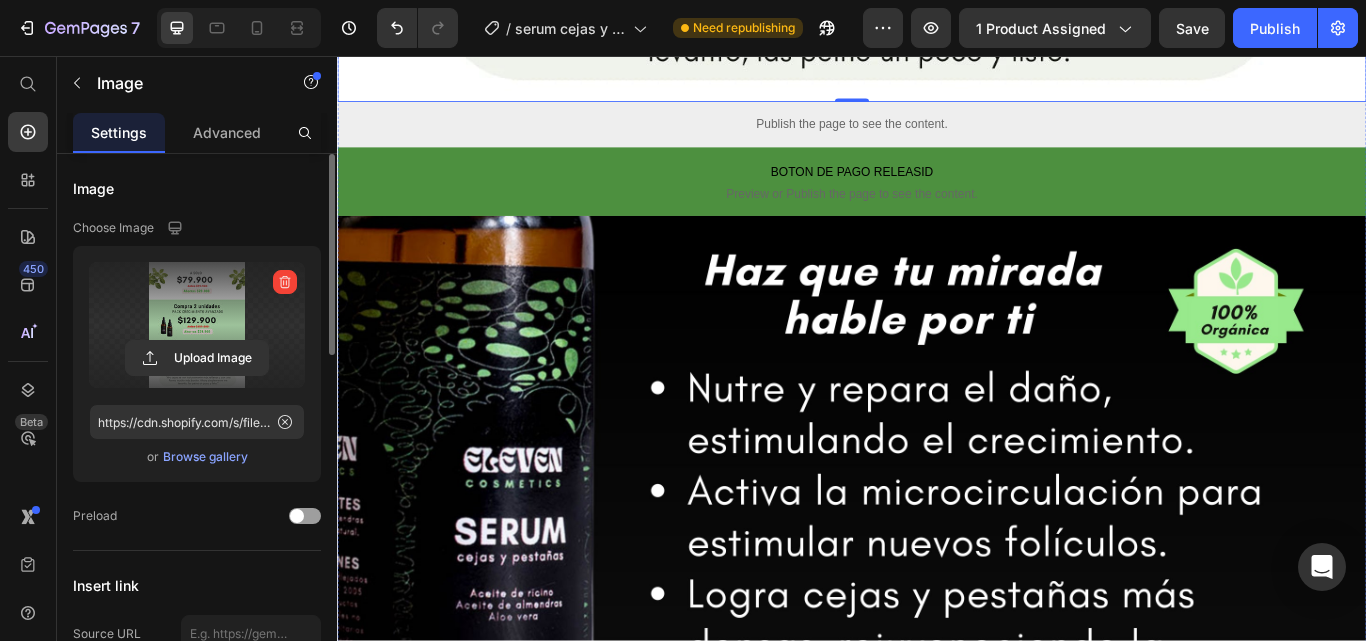scroll, scrollTop: 3400, scrollLeft: 0, axis: vertical 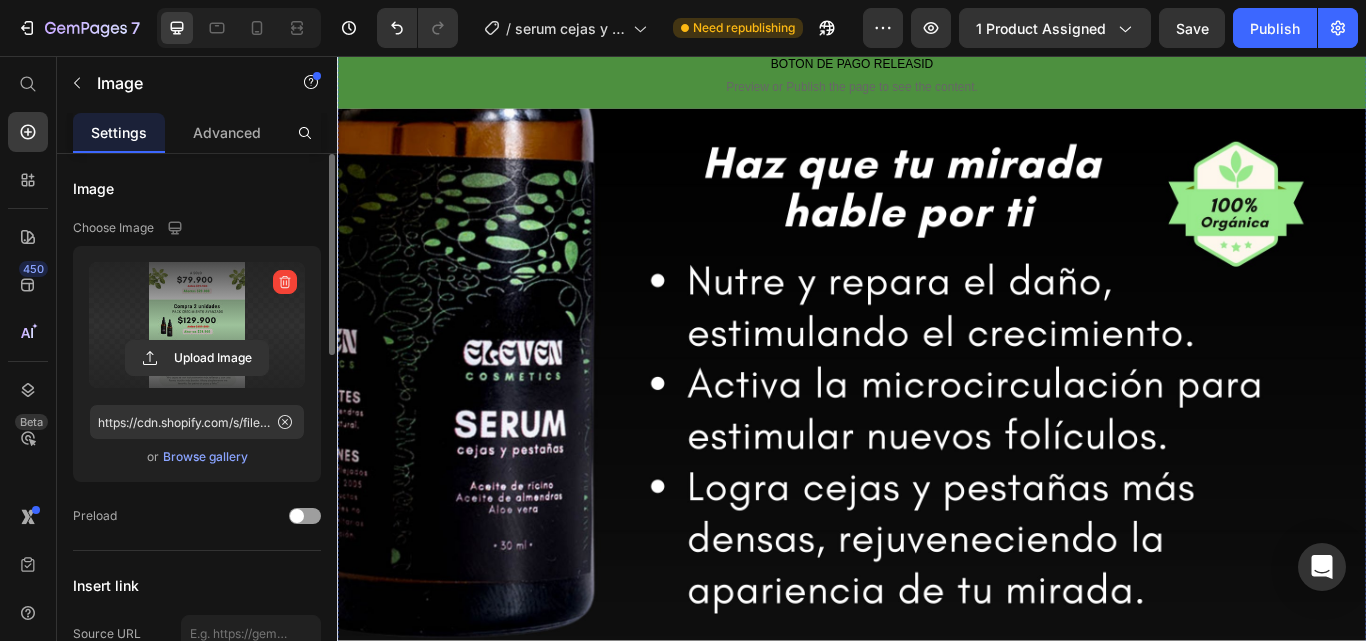 click at bounding box center [937, 1078] 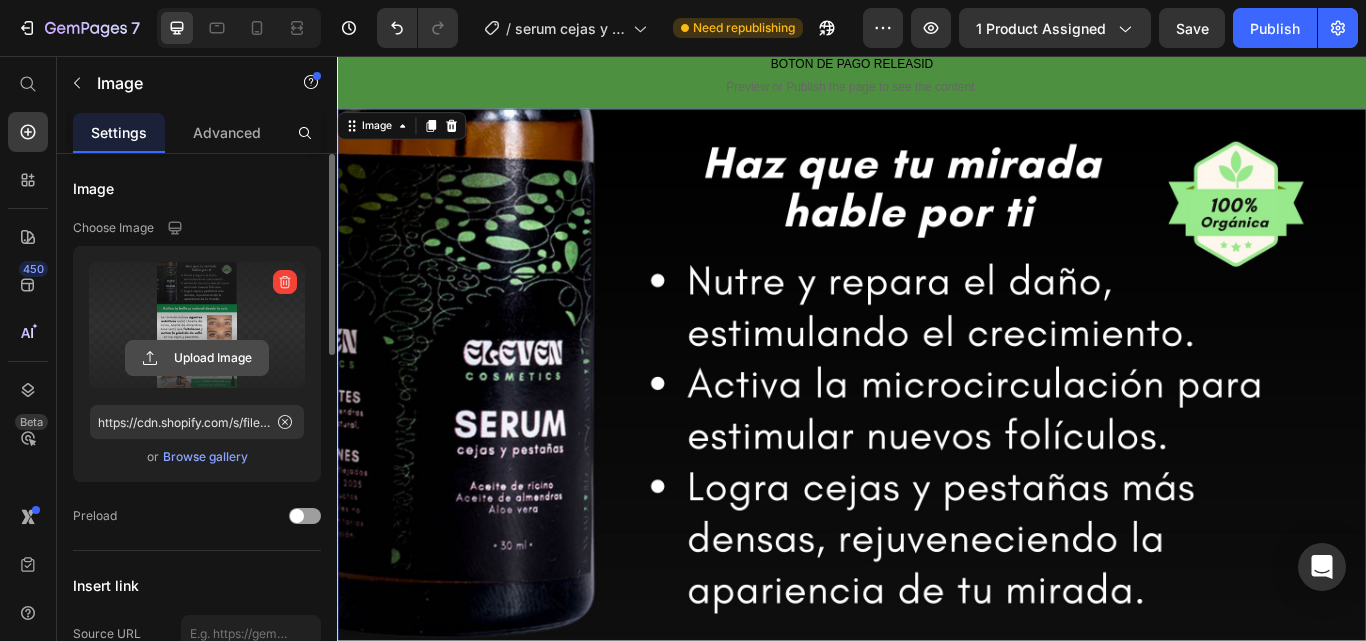 click 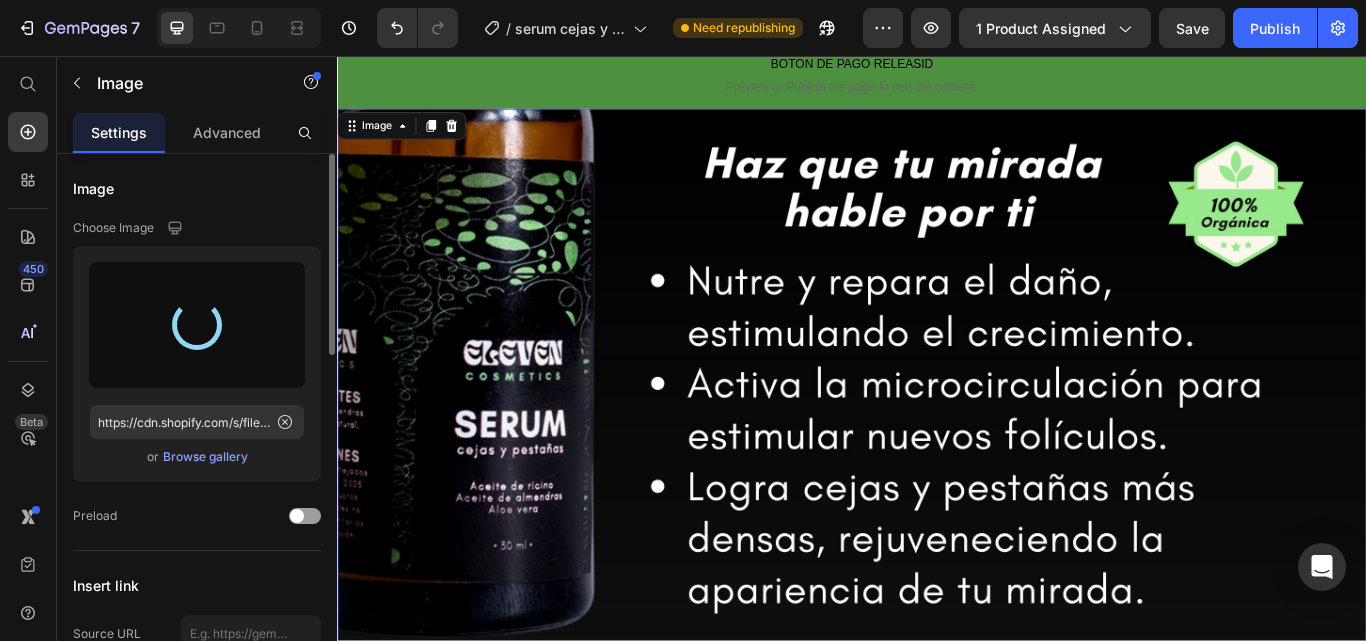 type on "https://cdn.shopify.com/s/files/1/0698/0458/9253/files/gempages_551090358105146241-b8297aa7-f527-48d2-8502-ec093fc65389.webp" 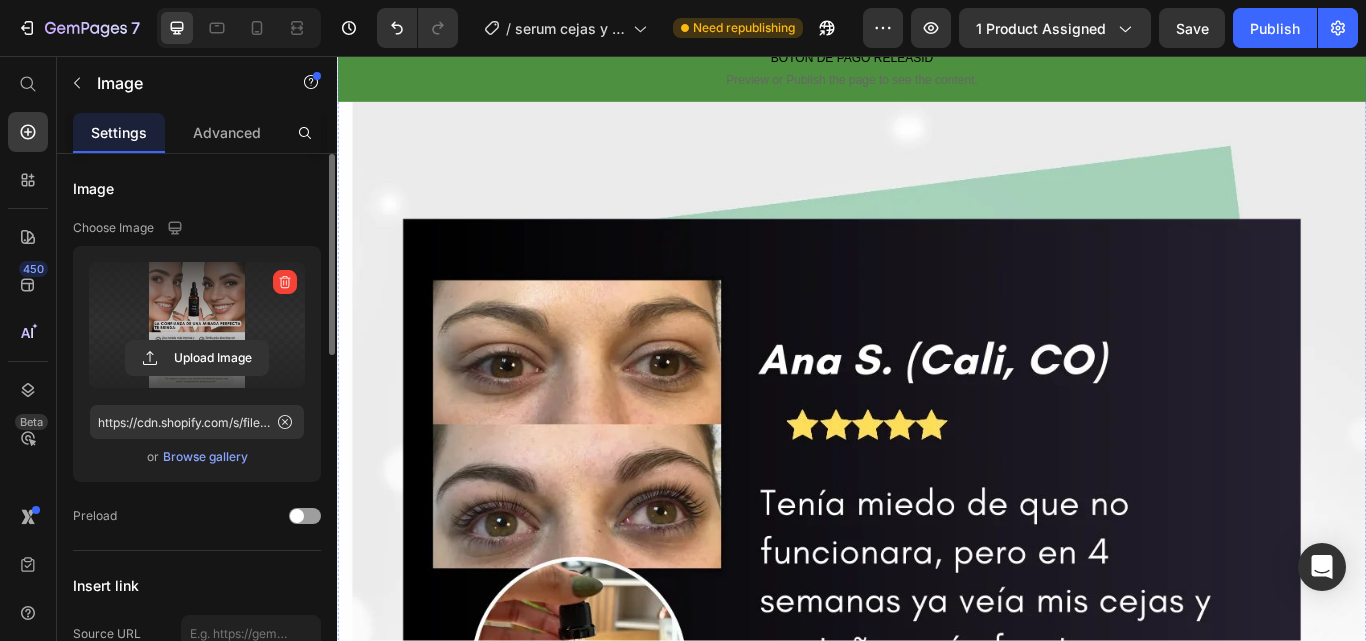 scroll, scrollTop: 5200, scrollLeft: 0, axis: vertical 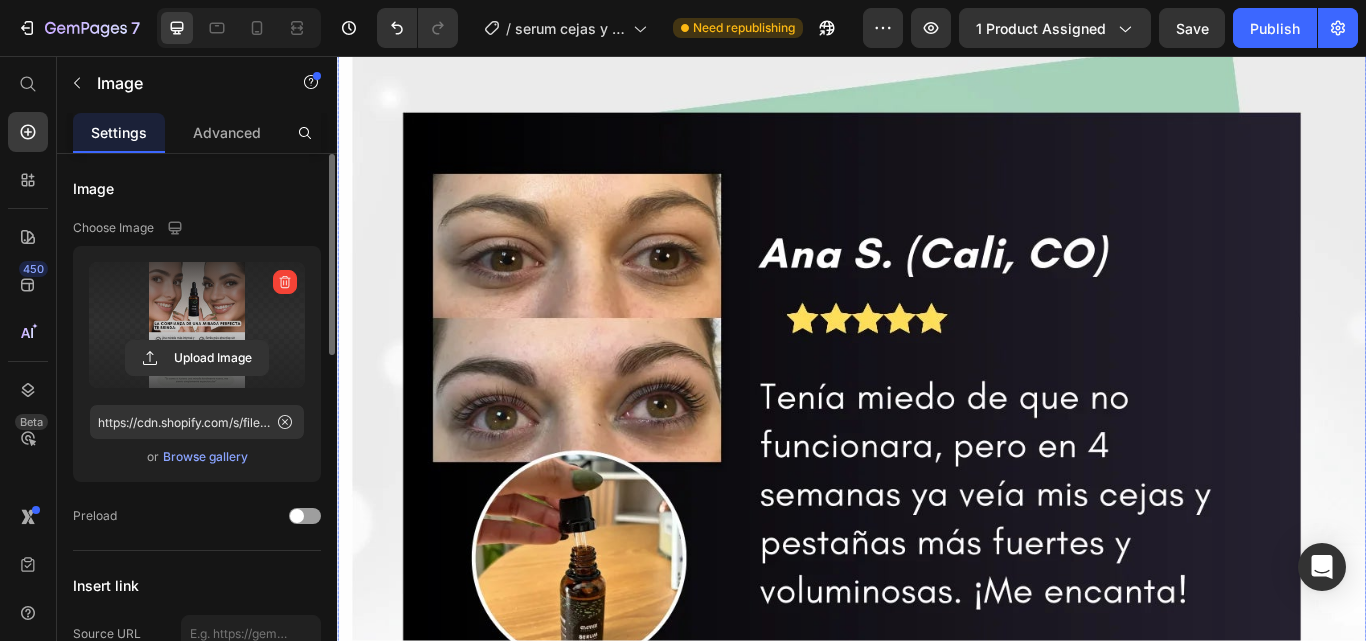 click at bounding box center (937, 946) 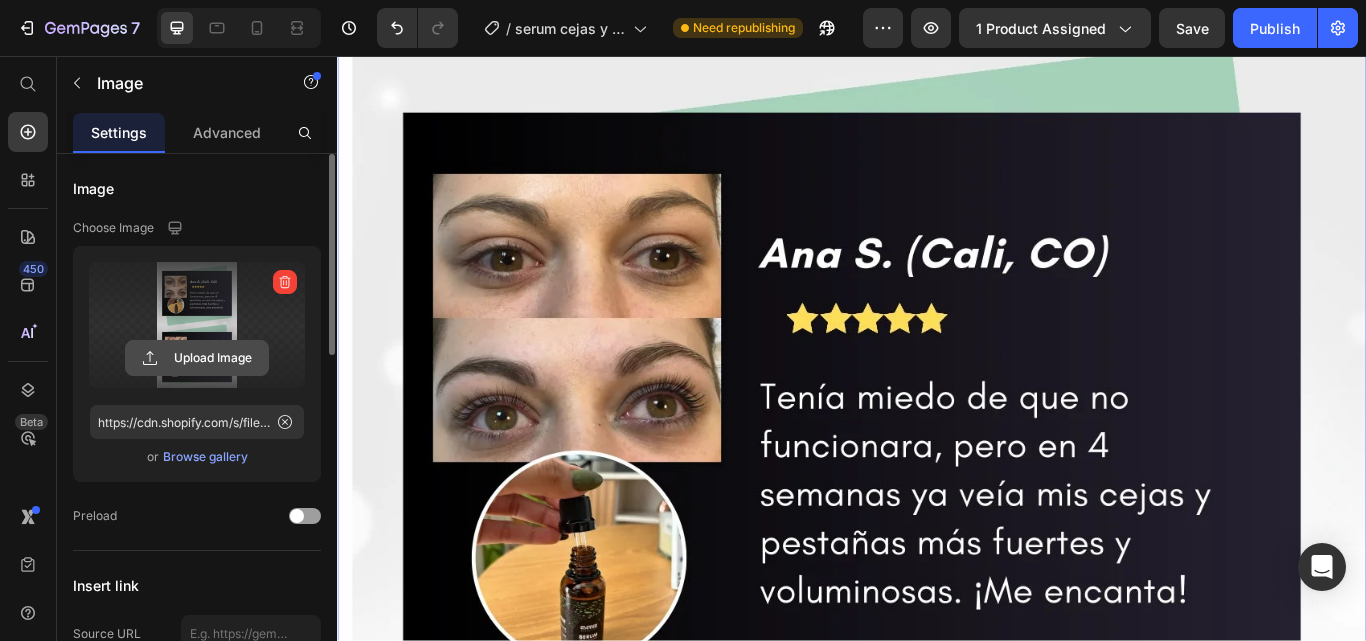 click 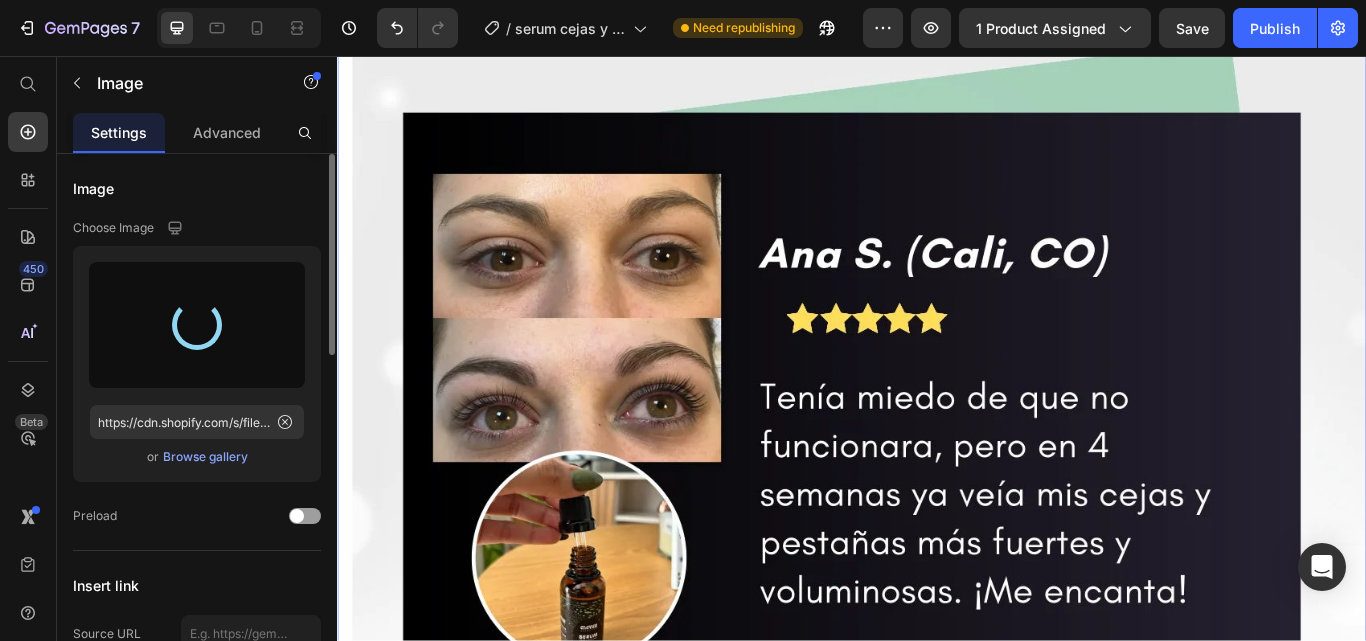 type on "https://cdn.shopify.com/s/files/1/0698/0458/9253/files/gempages_551090358105146241-e63b7aef-ec47-45b1-bfe9-075f018569b6.webp" 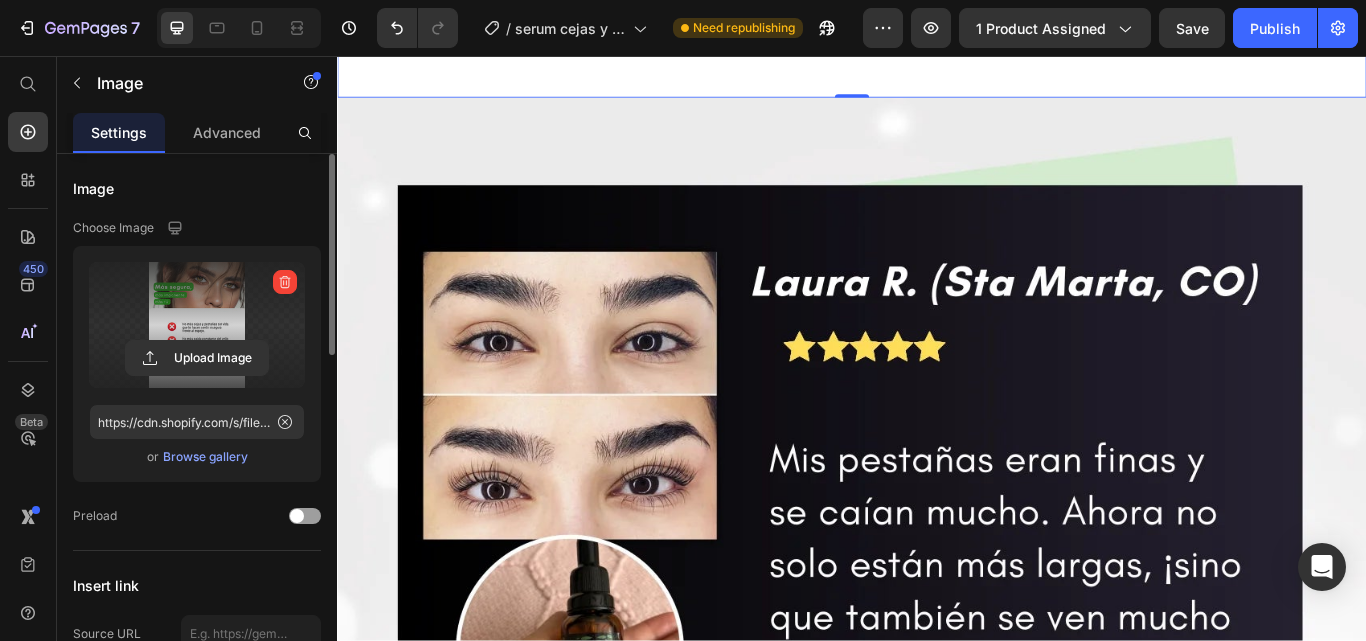 scroll, scrollTop: 6700, scrollLeft: 0, axis: vertical 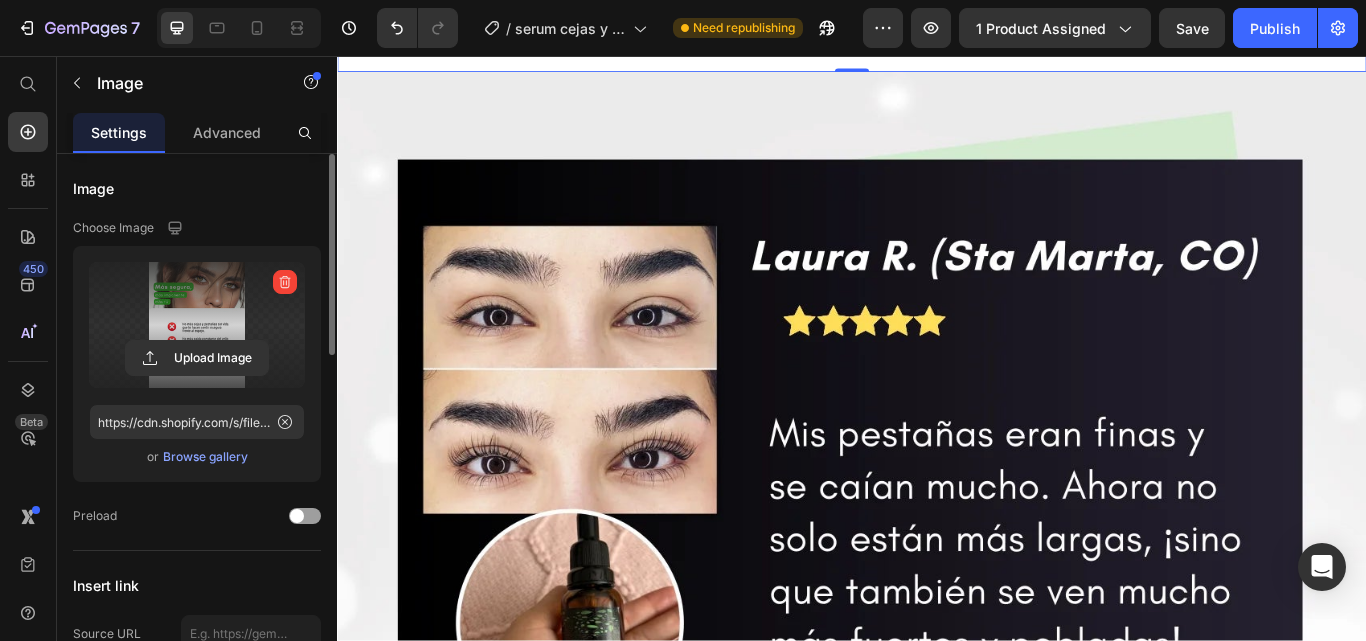 click at bounding box center (937, 1035) 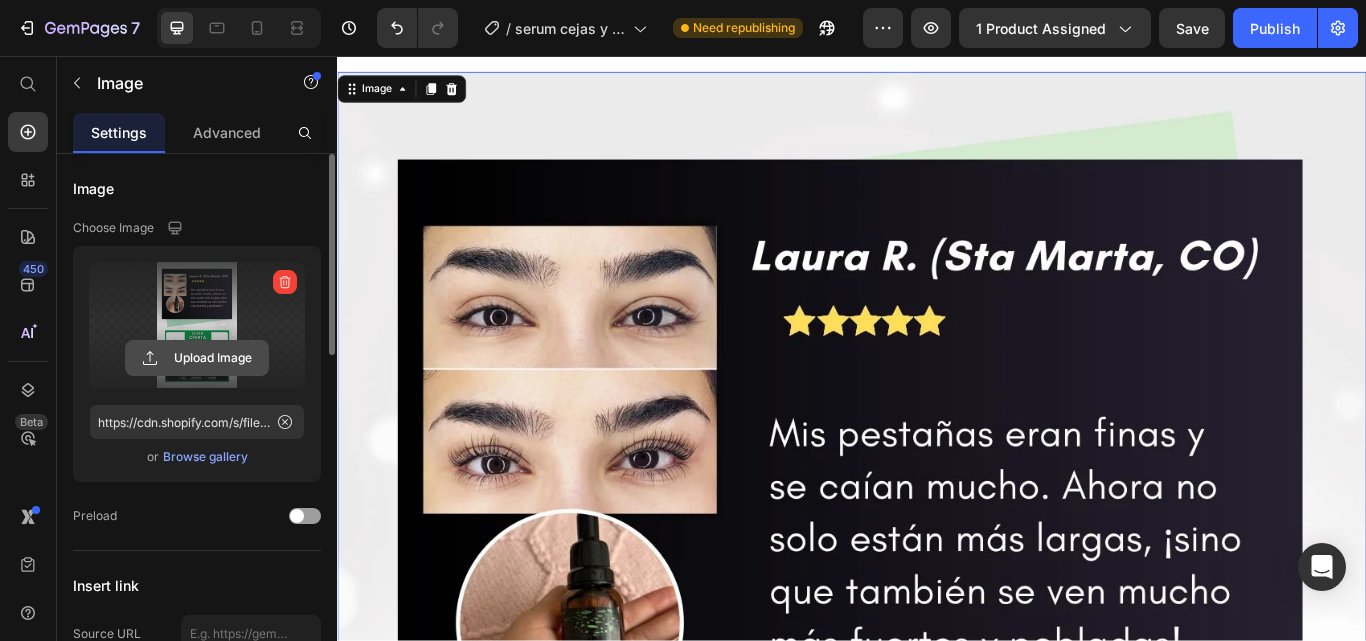 click 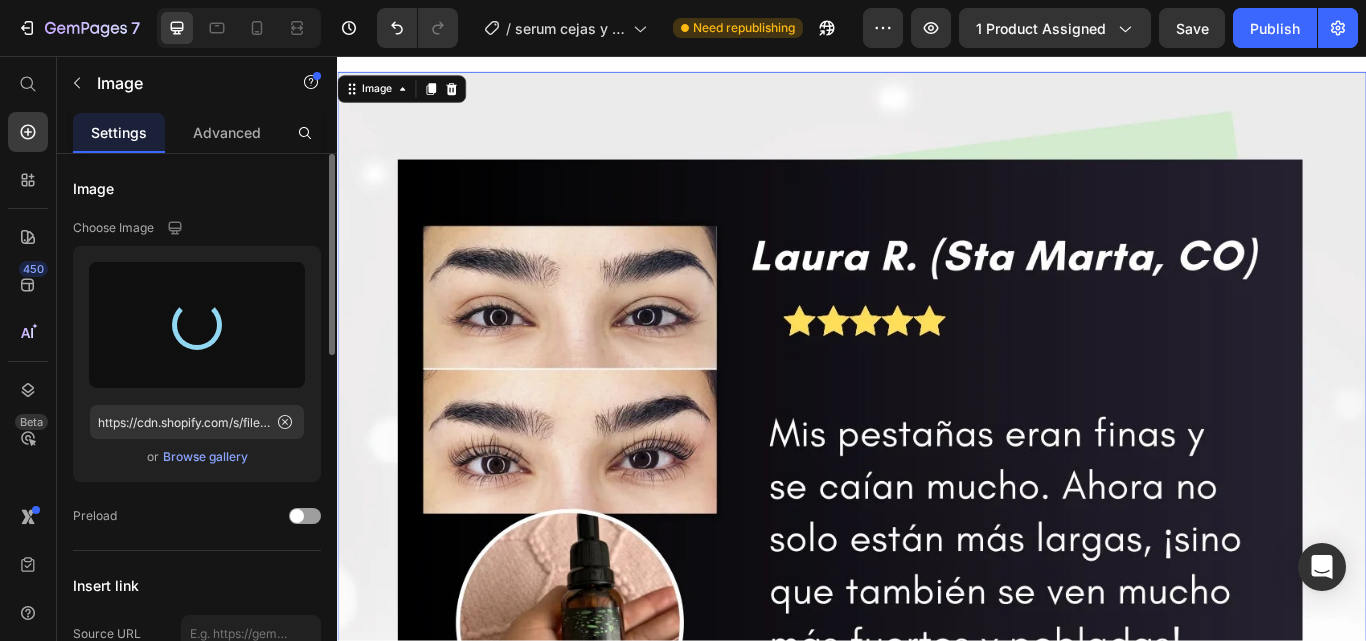 type on "https://cdn.shopify.com/s/files/1/0698/0458/9253/files/gempages_551090358105146241-87754f3b-d4fb-4496-a896-91486269a72a.webp" 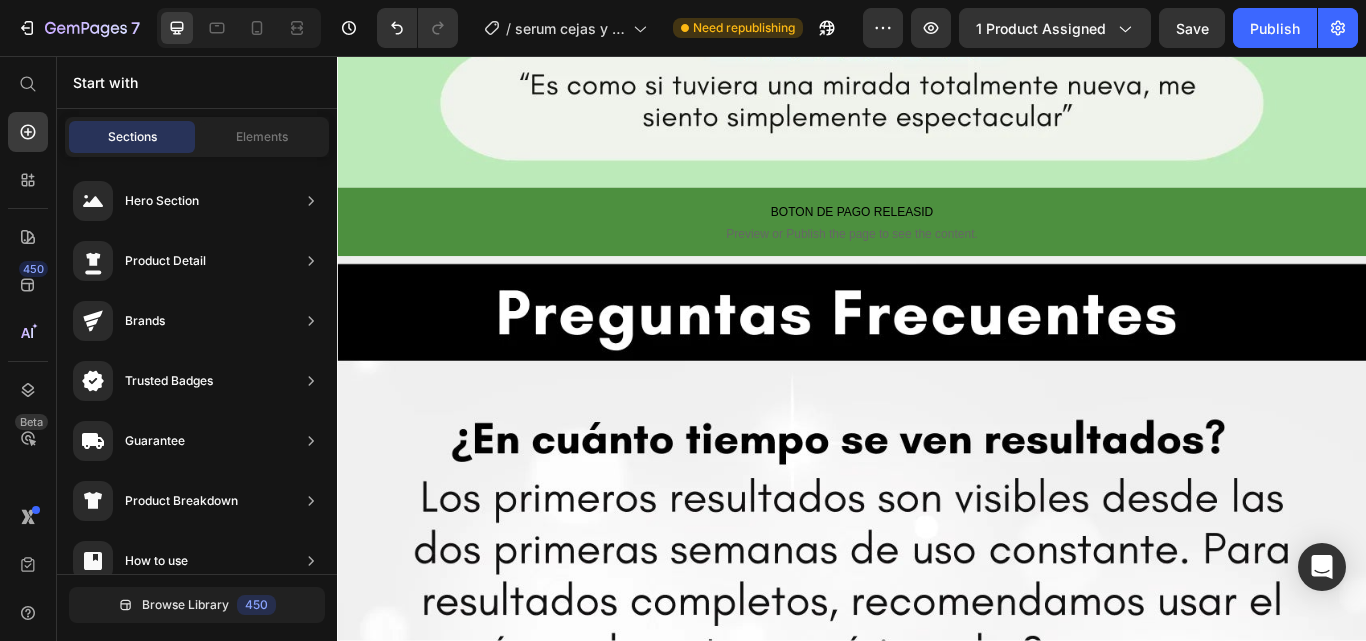 scroll, scrollTop: 8210, scrollLeft: 0, axis: vertical 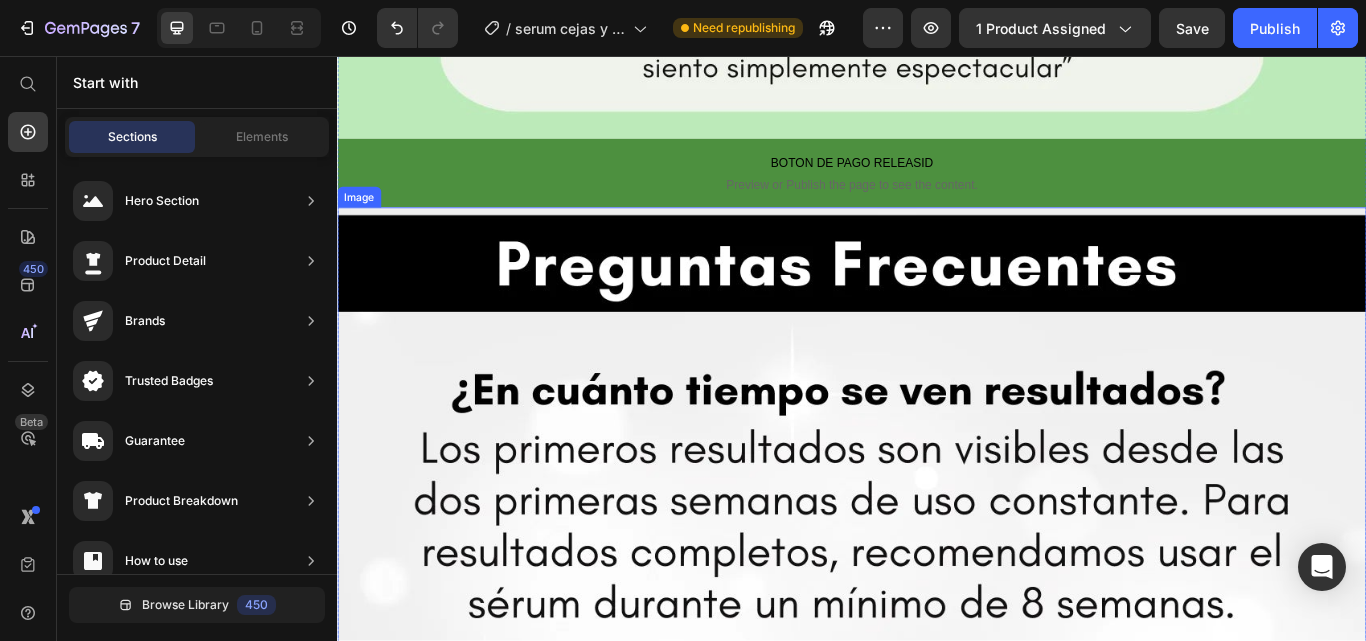click at bounding box center (937, 1193) 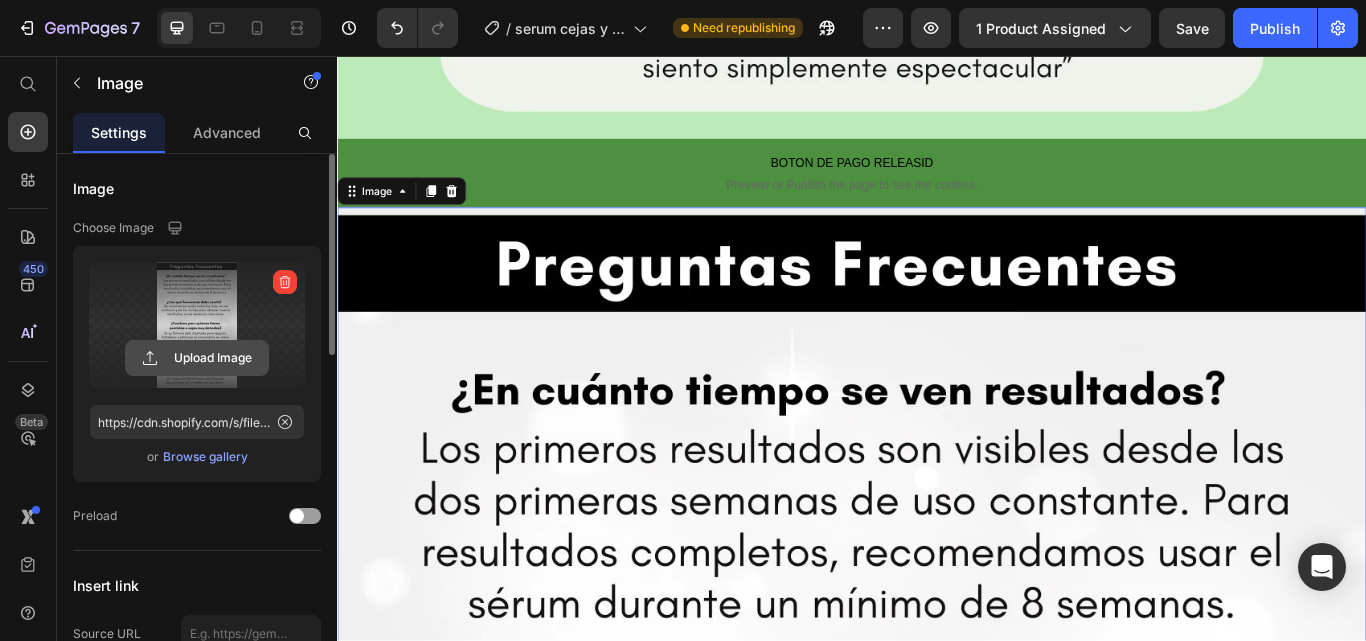 click 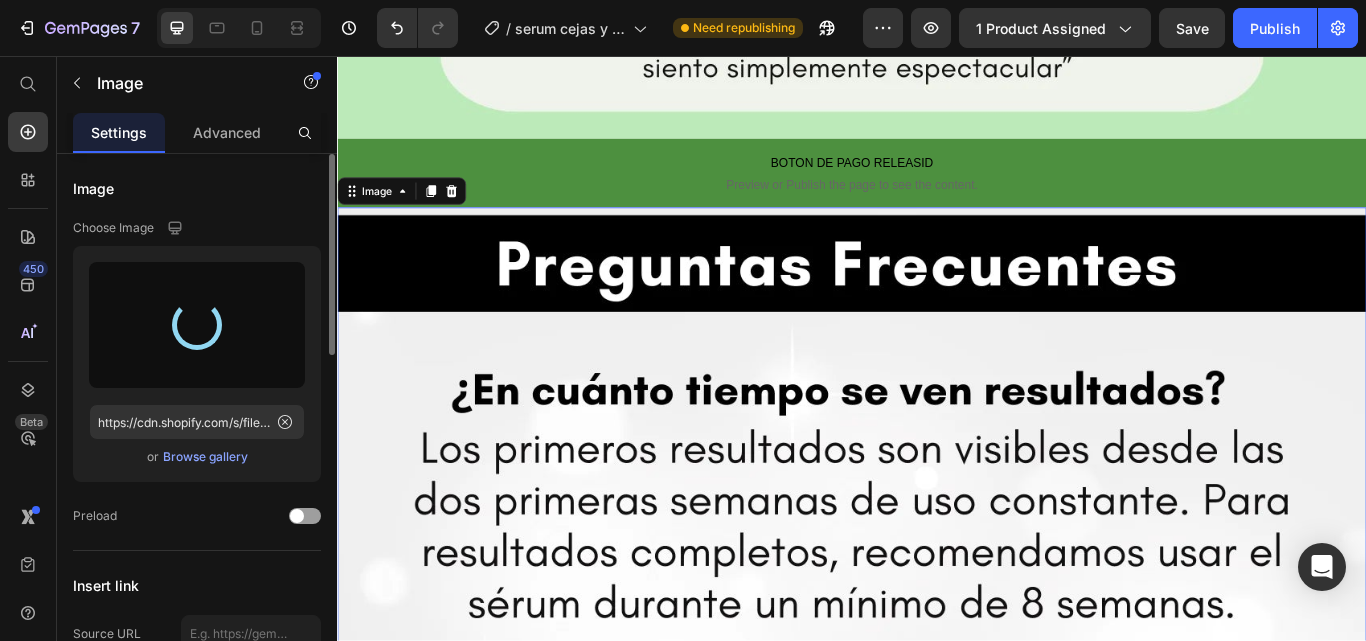 scroll, scrollTop: 8310, scrollLeft: 0, axis: vertical 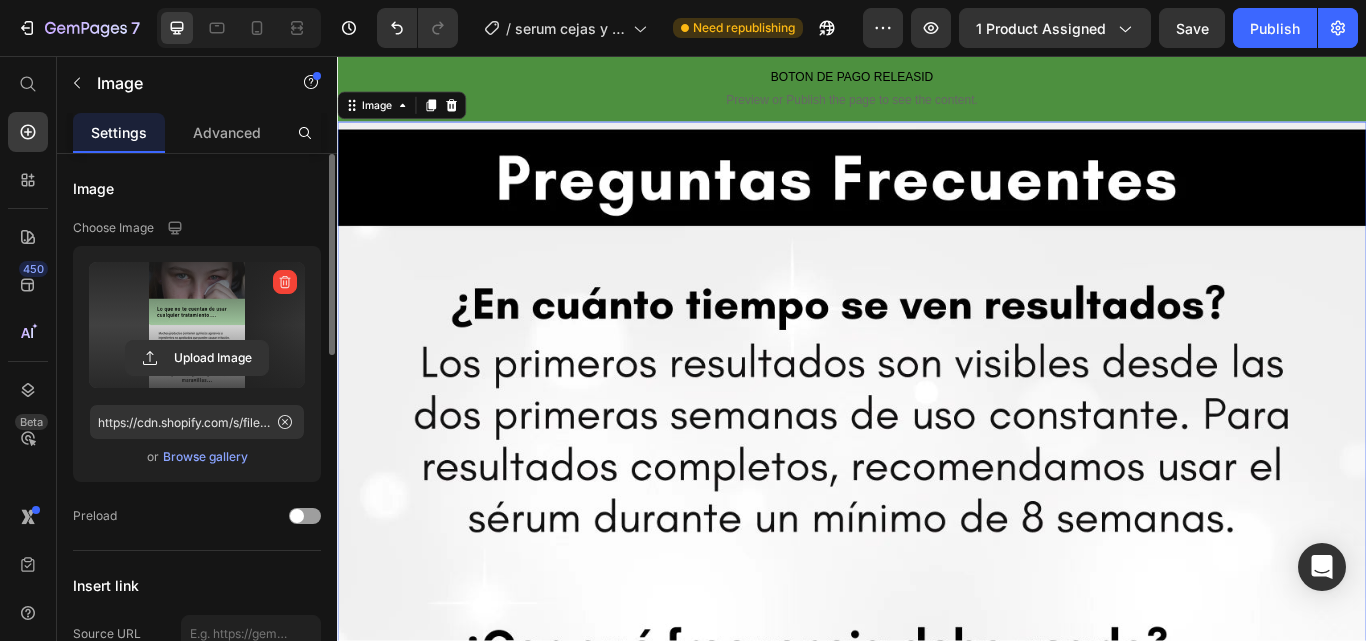 type on "https://cdn.shopify.com/s/files/1/0698/0458/9253/files/gempages_551090358105146241-8dd4ec23-3544-410d-a606-fc679eae4a60.webp" 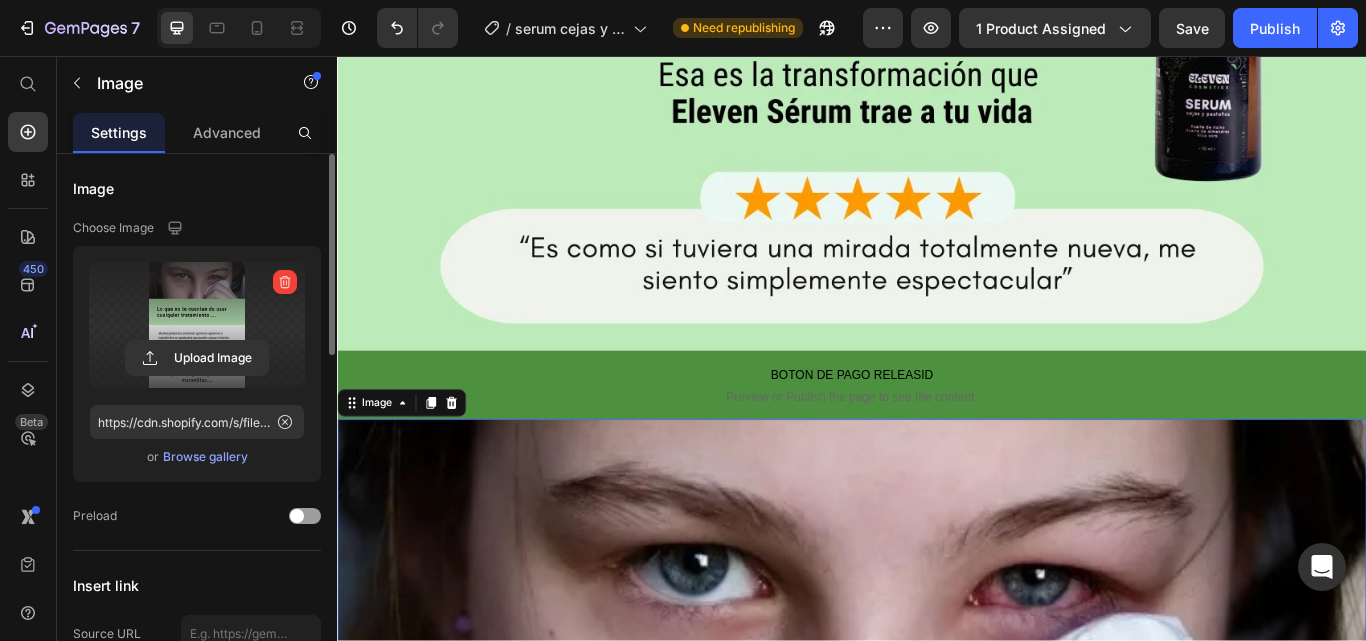 scroll, scrollTop: 7946, scrollLeft: 0, axis: vertical 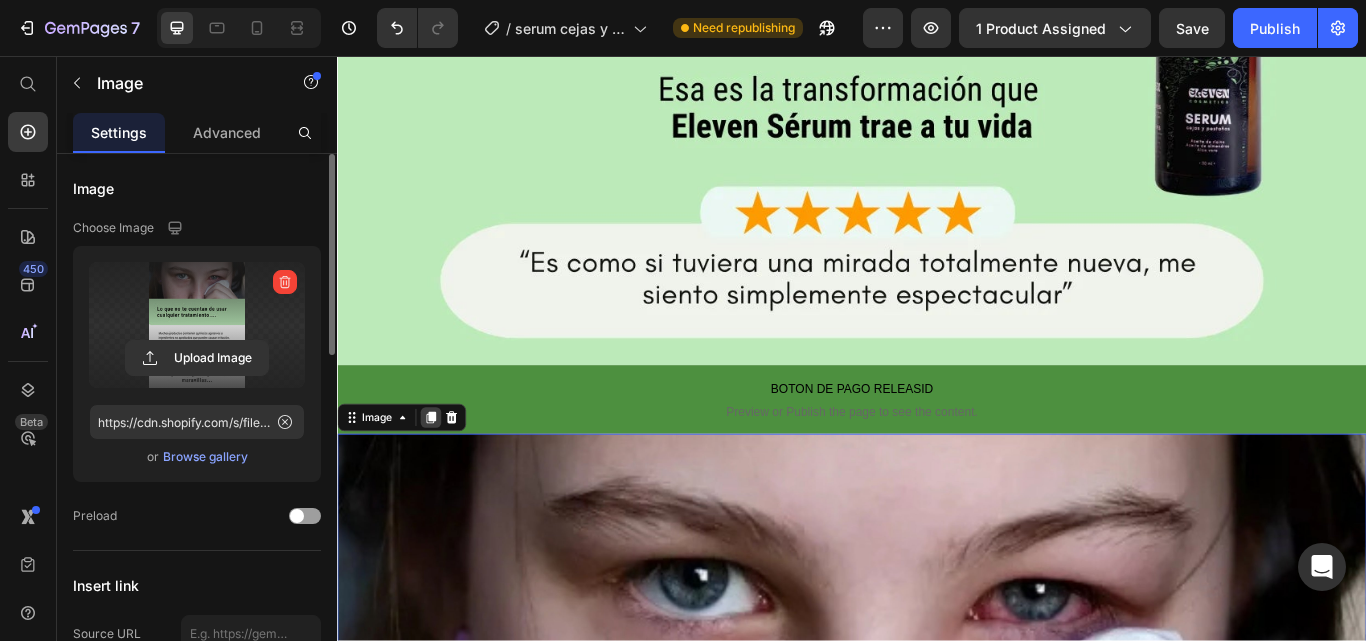 click 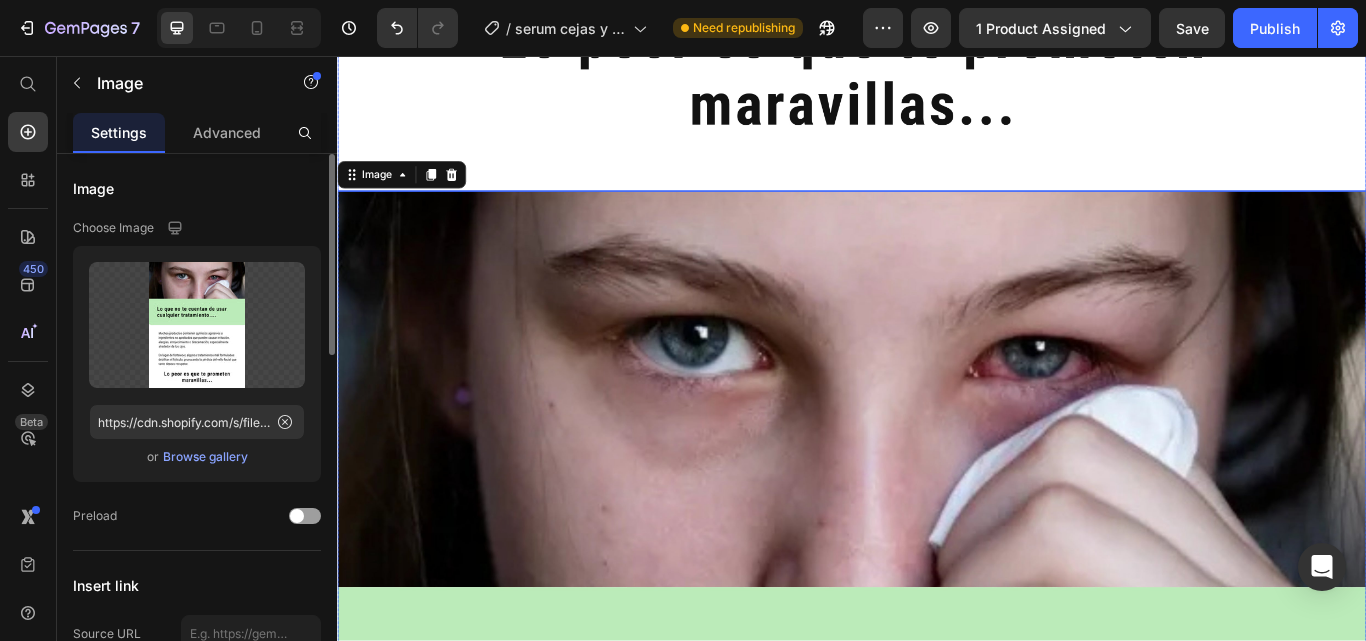 scroll, scrollTop: 9820, scrollLeft: 0, axis: vertical 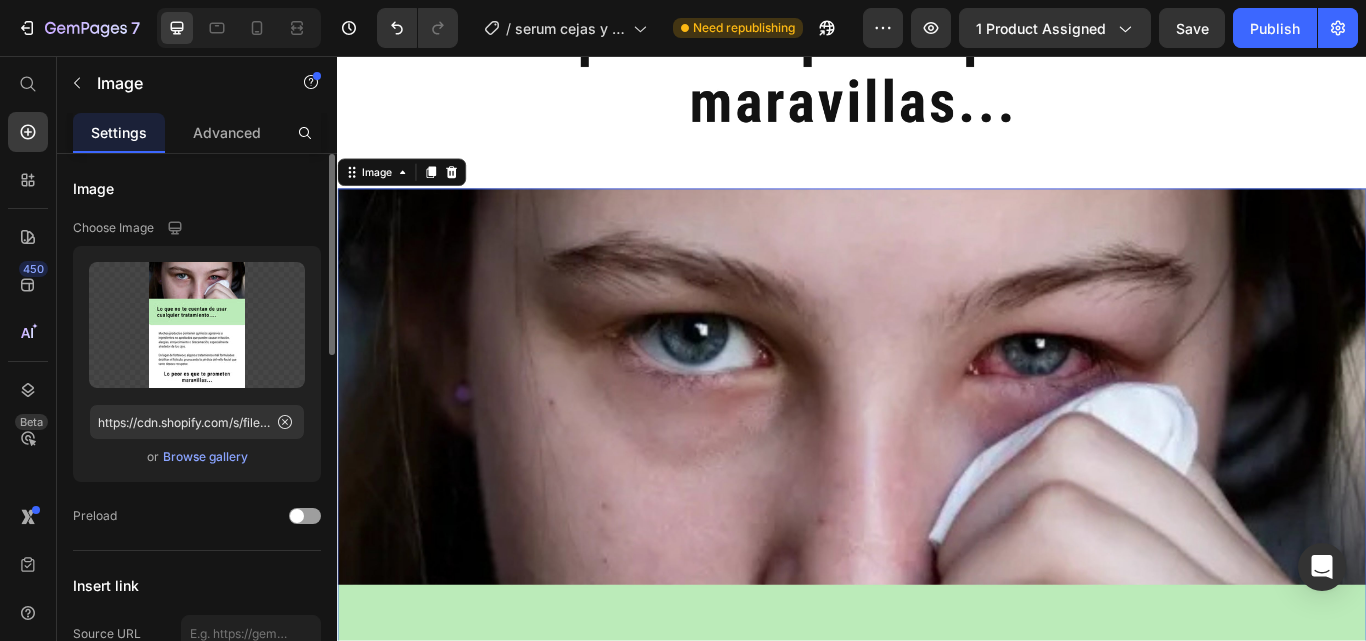 click at bounding box center [937, 1005] 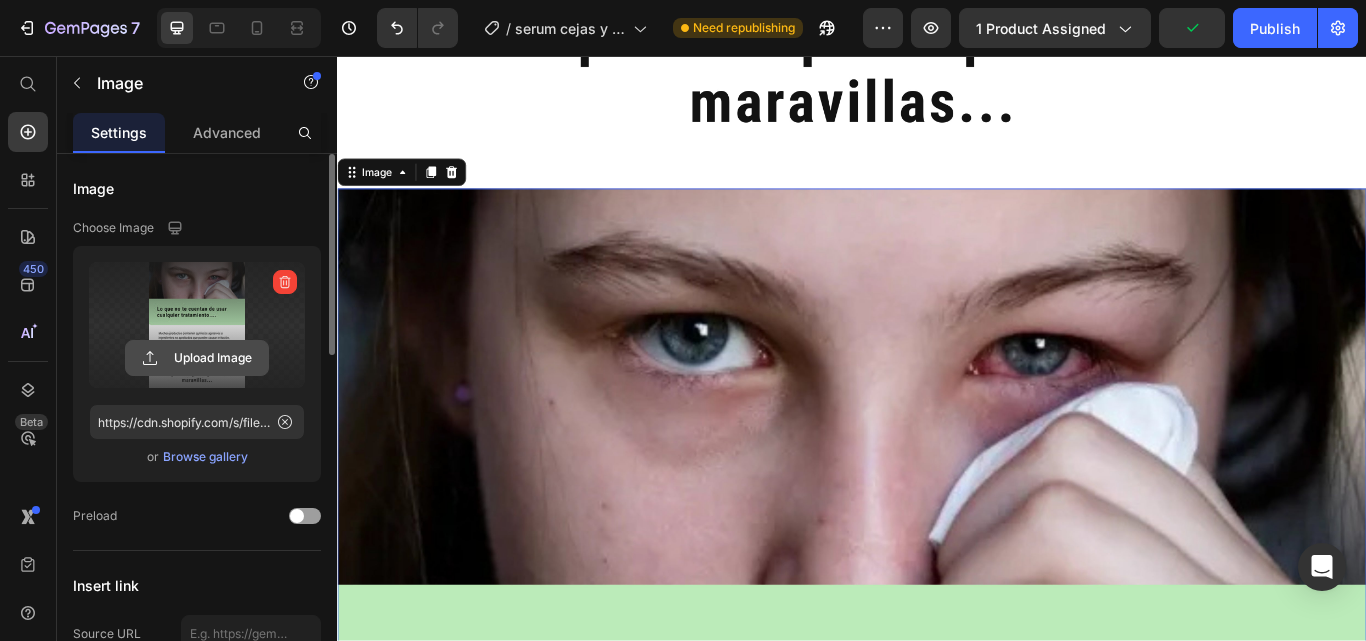 click 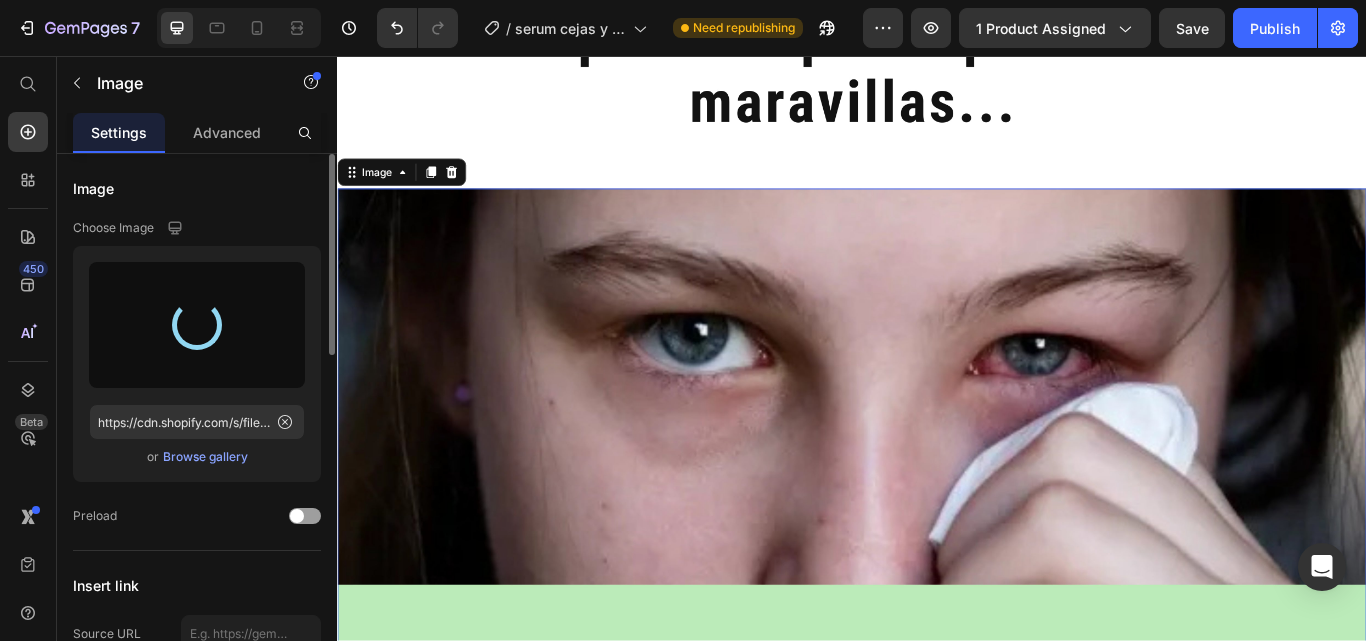 type on "https://cdn.shopify.com/s/files/1/0698/0458/9253/files/gempages_551090358105146241-ac4def73-acc6-4709-818e-c012b59fc4c8.webp" 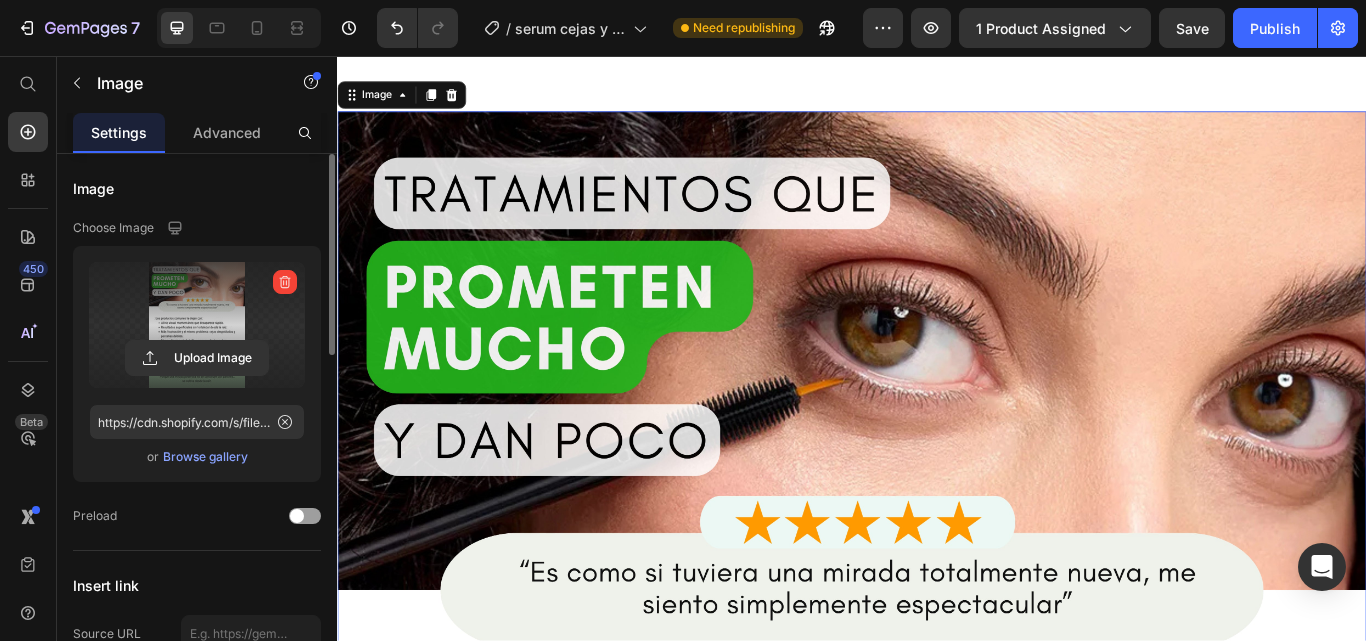scroll, scrollTop: 9814, scrollLeft: 0, axis: vertical 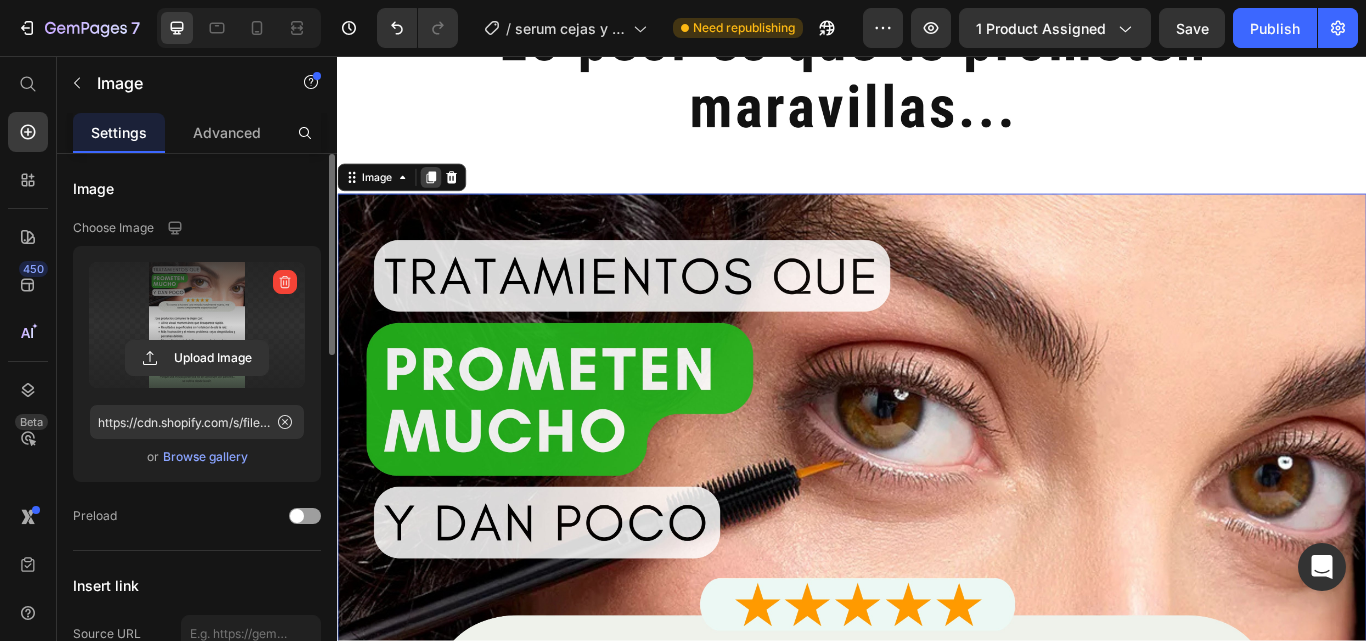 click 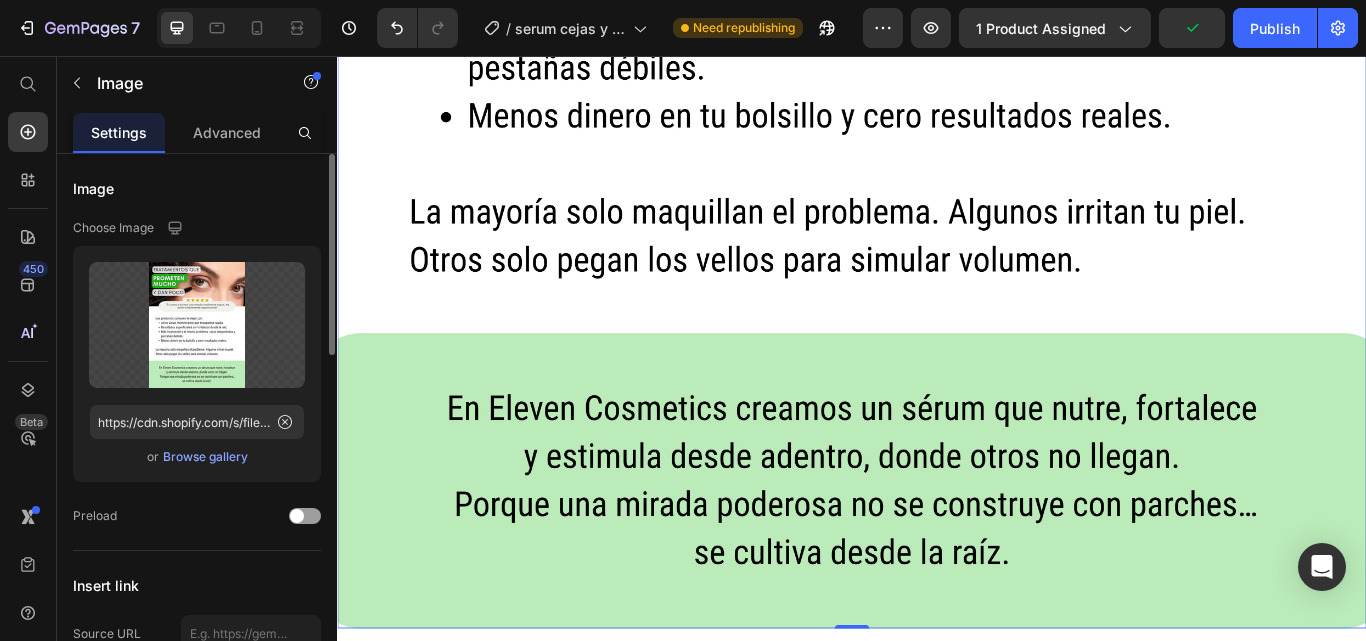 scroll, scrollTop: 12582, scrollLeft: 0, axis: vertical 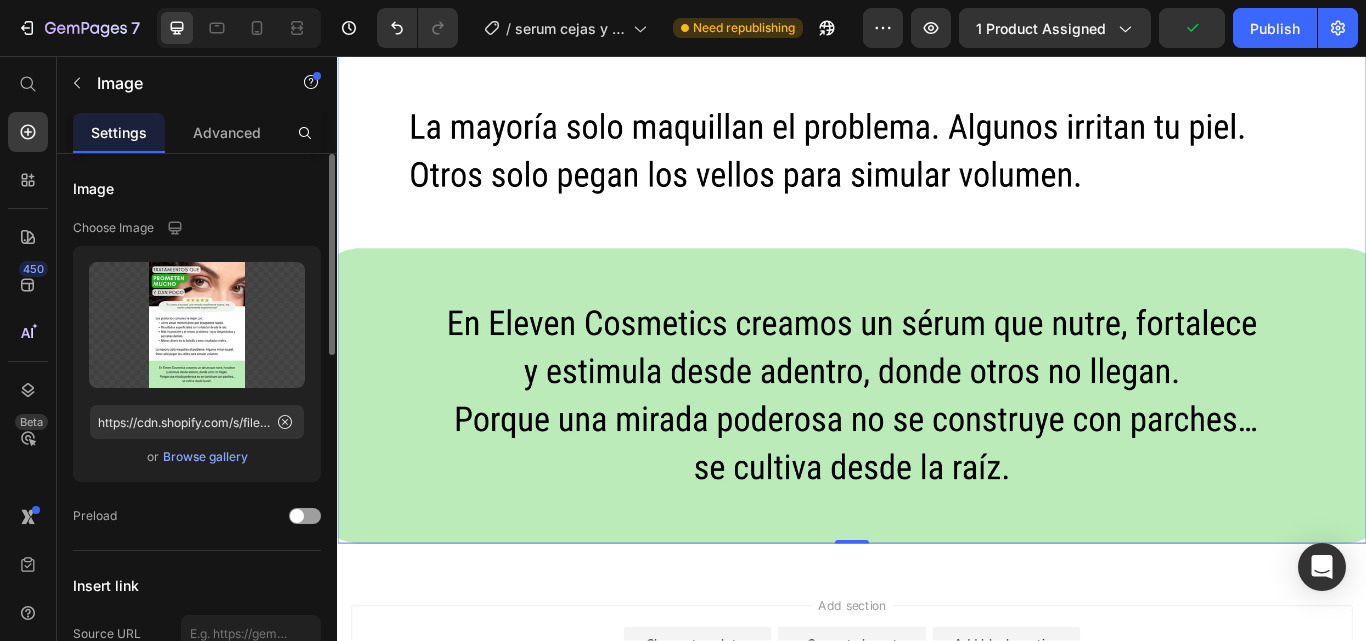 click at bounding box center (937, -169) 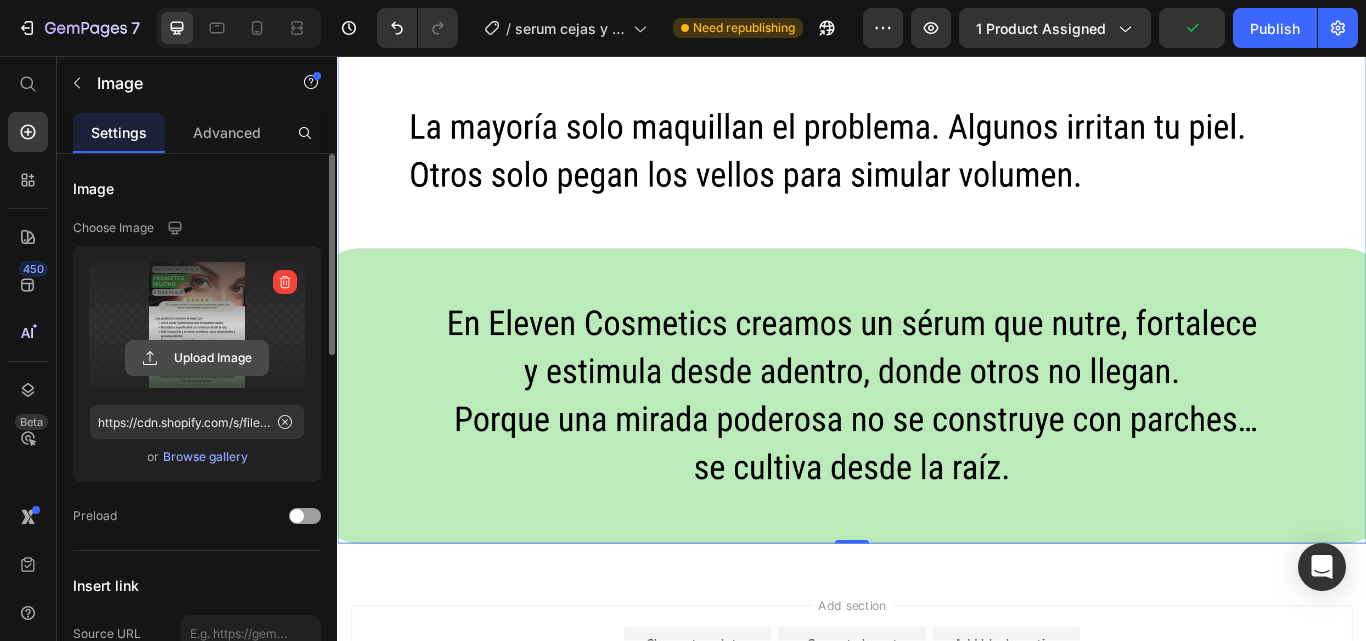 click 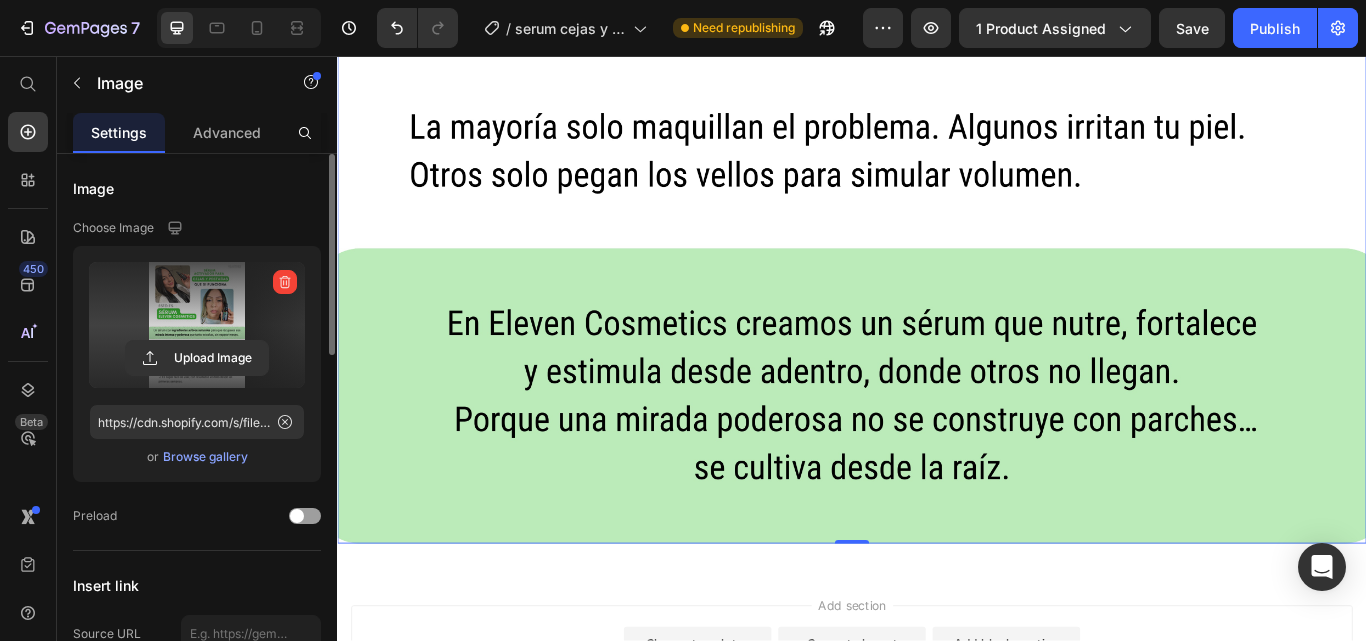 type on "https://cdn.shopify.com/s/files/1/0698/0458/9253/files/gempages_551090358105146241-1d9c8dc2-9a25-47d9-86bd-e2cbe769be79.webp" 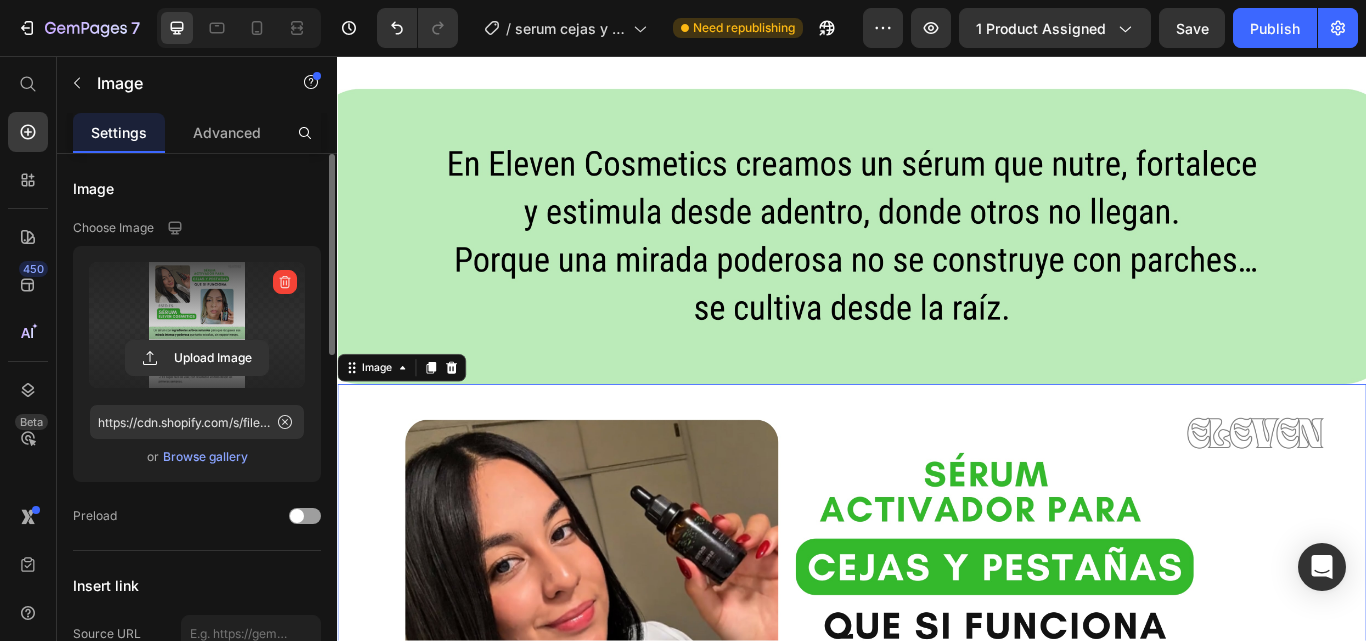 scroll, scrollTop: 10982, scrollLeft: 0, axis: vertical 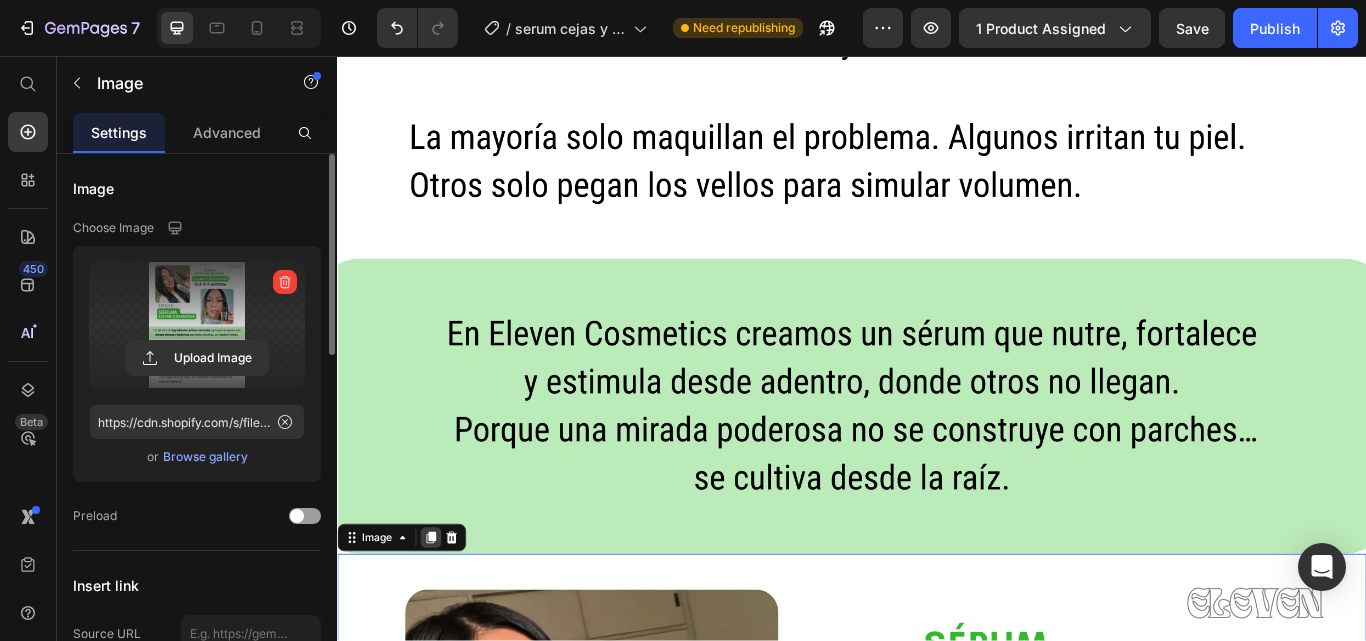 click 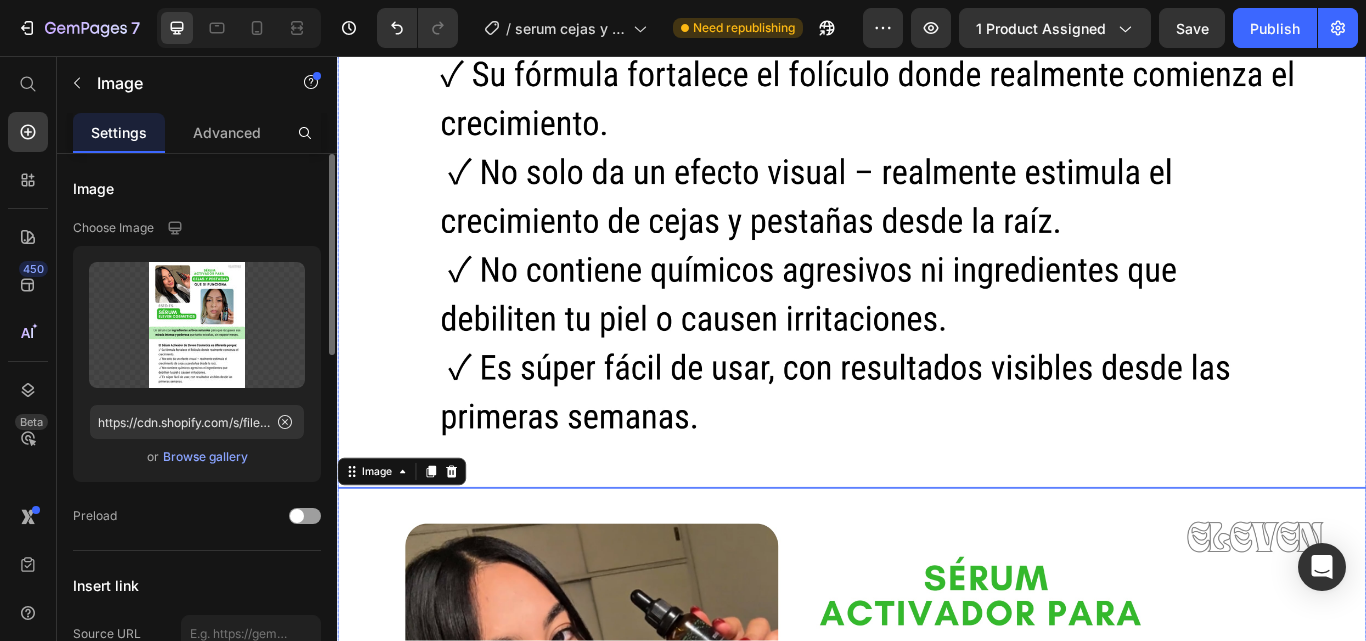 scroll, scrollTop: 12922, scrollLeft: 0, axis: vertical 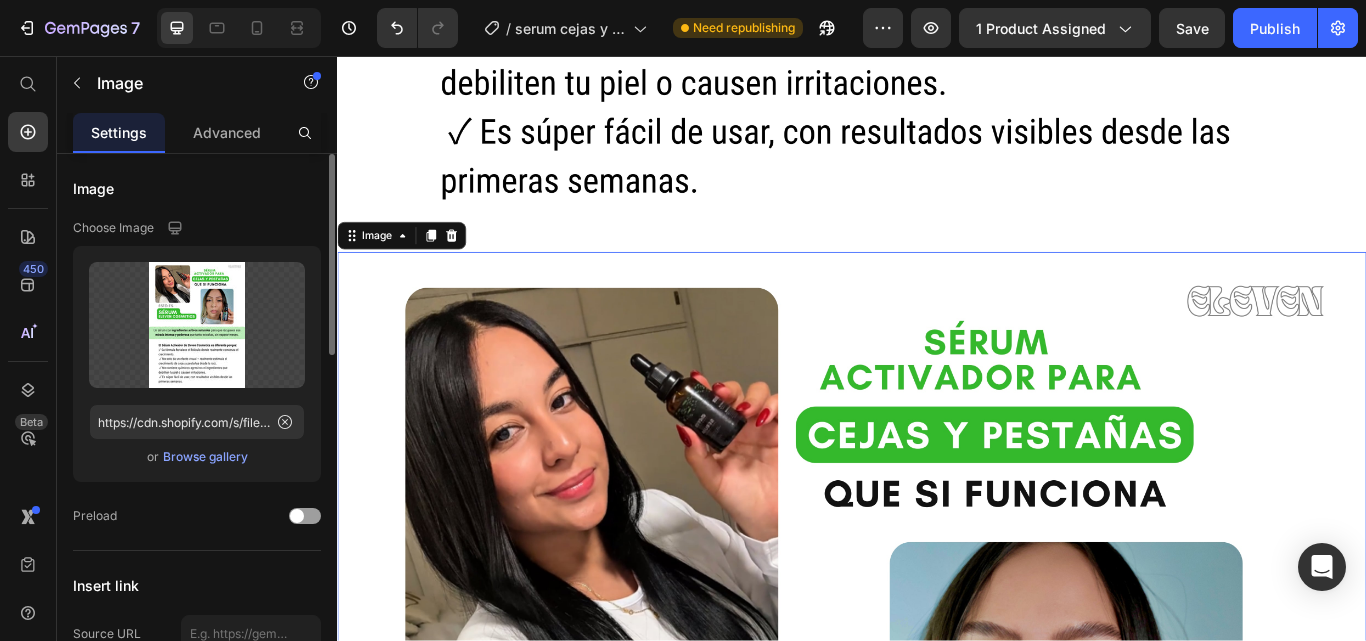 click at bounding box center [937, 1079] 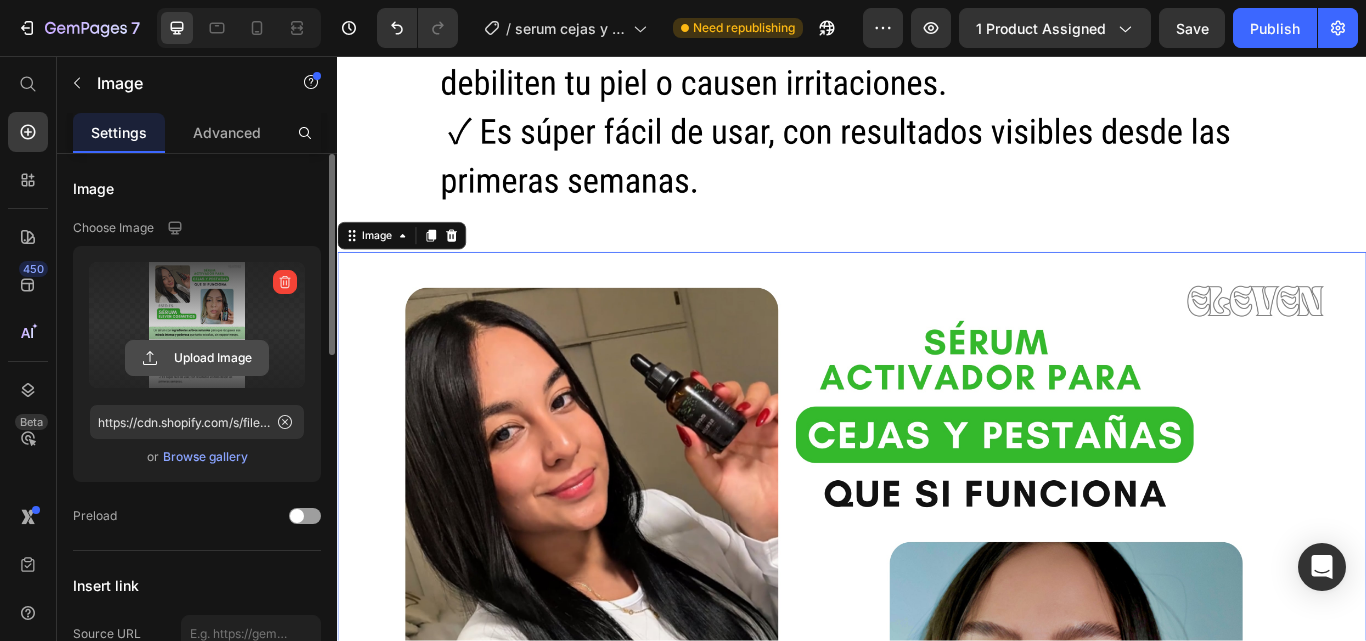 click 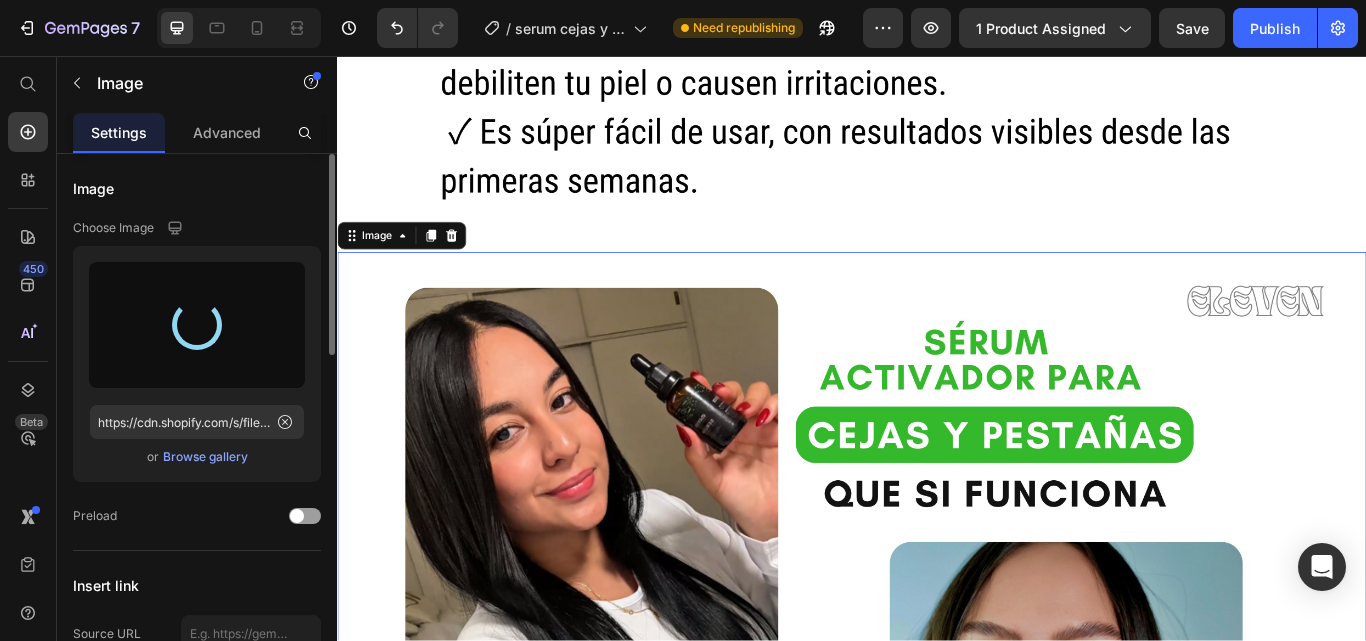 type on "https://cdn.shopify.com/s/files/1/0698/0458/9253/files/gempages_551090358105146241-cfe3ce40-119d-4547-a860-67cd906e41dc.webp" 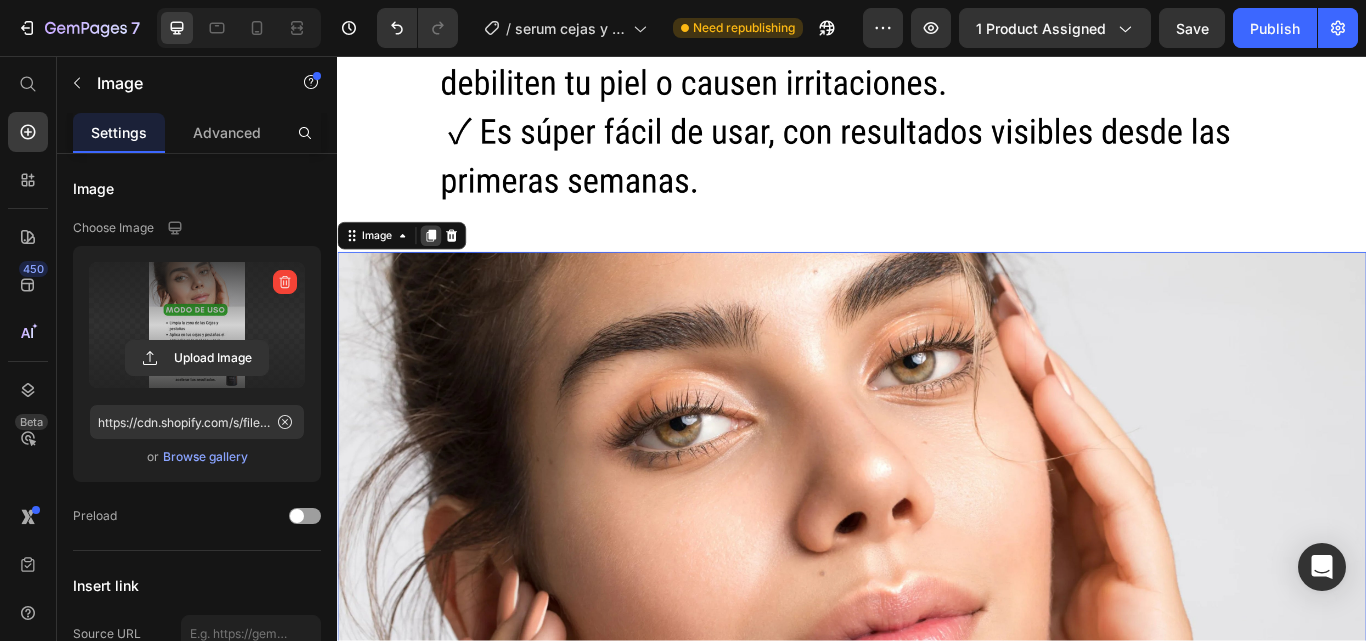 click 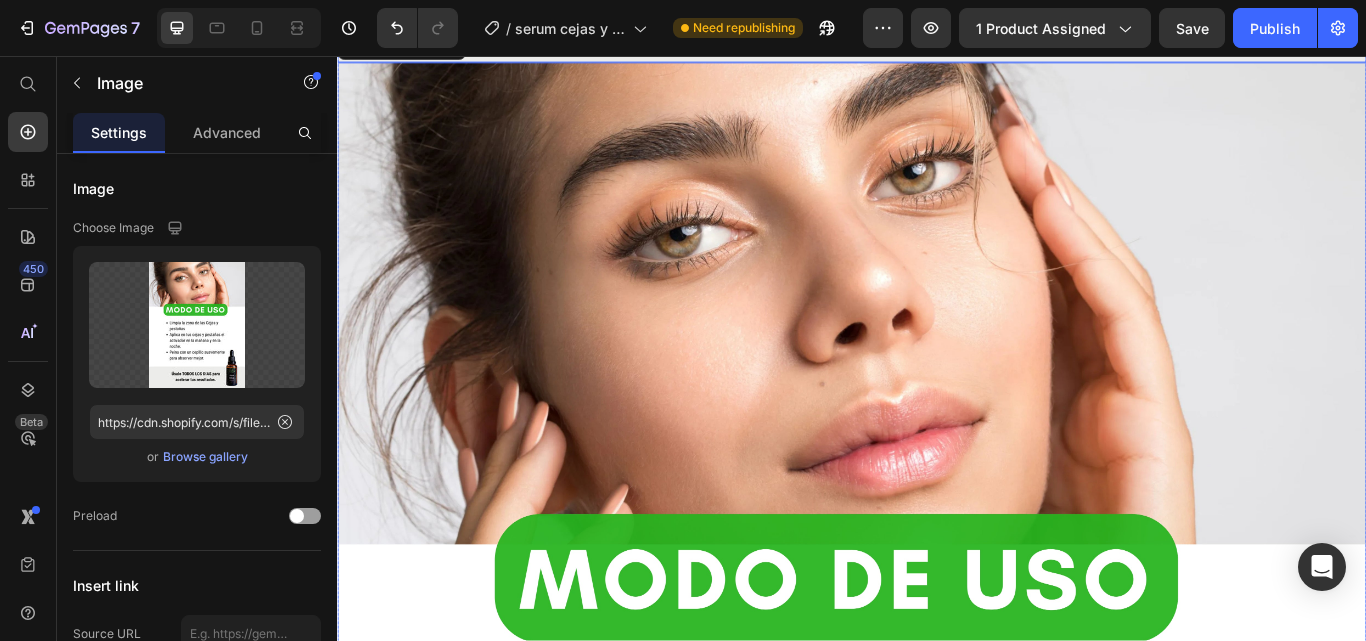 scroll, scrollTop: 14951, scrollLeft: 0, axis: vertical 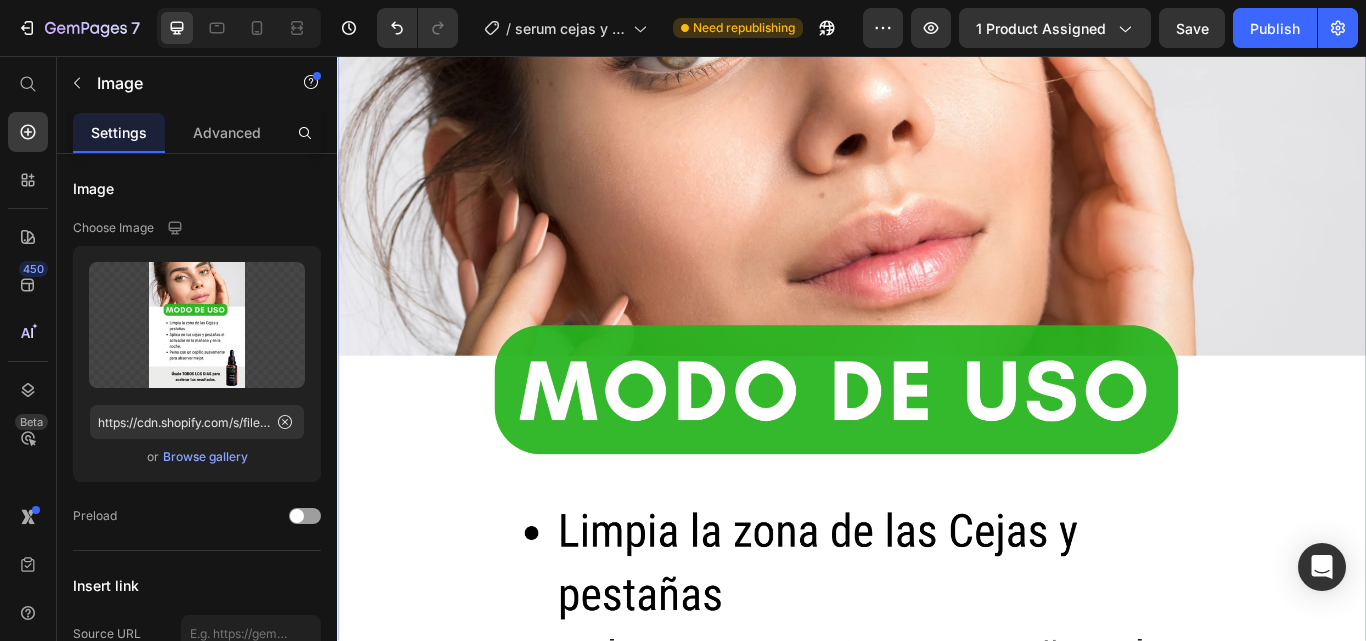 click at bounding box center [937, 638] 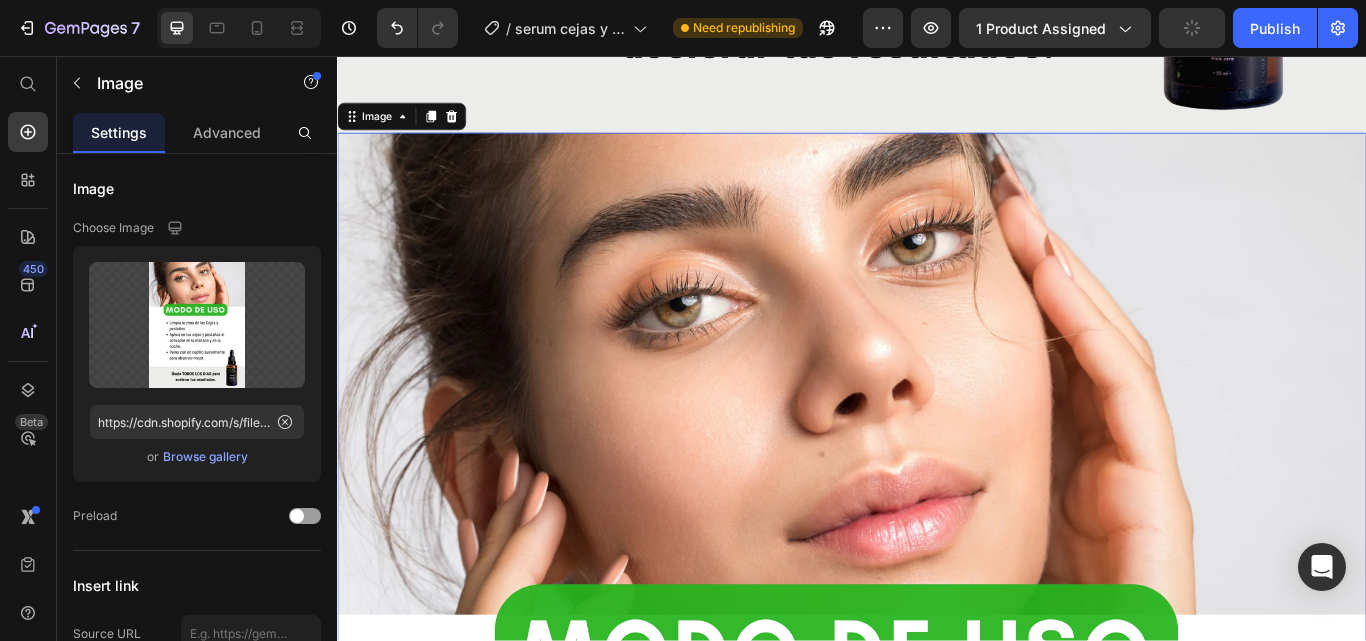 scroll, scrollTop: 14819, scrollLeft: 0, axis: vertical 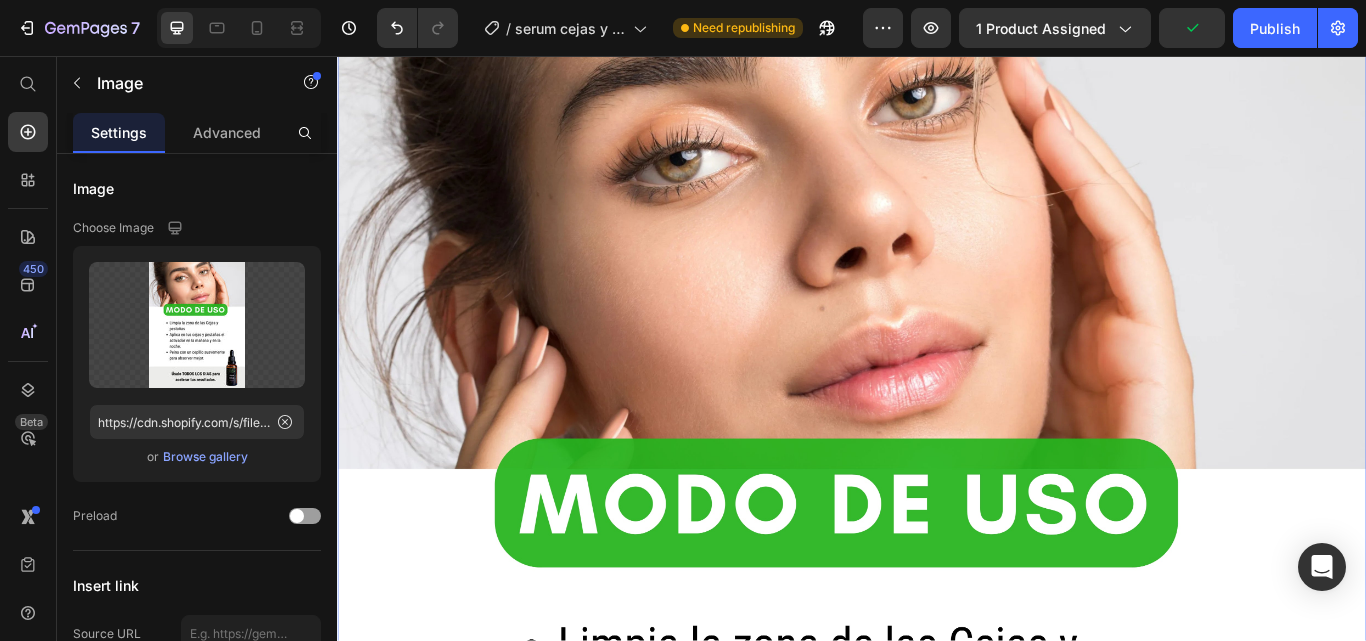 click at bounding box center [937, 770] 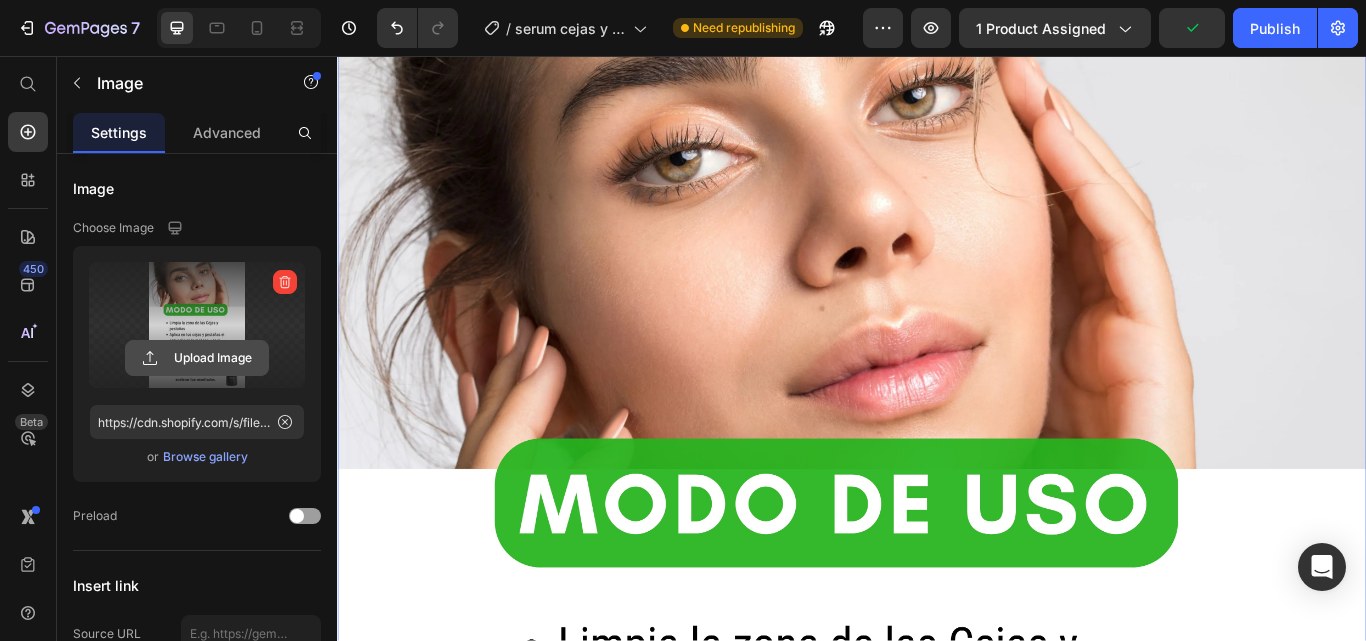 click 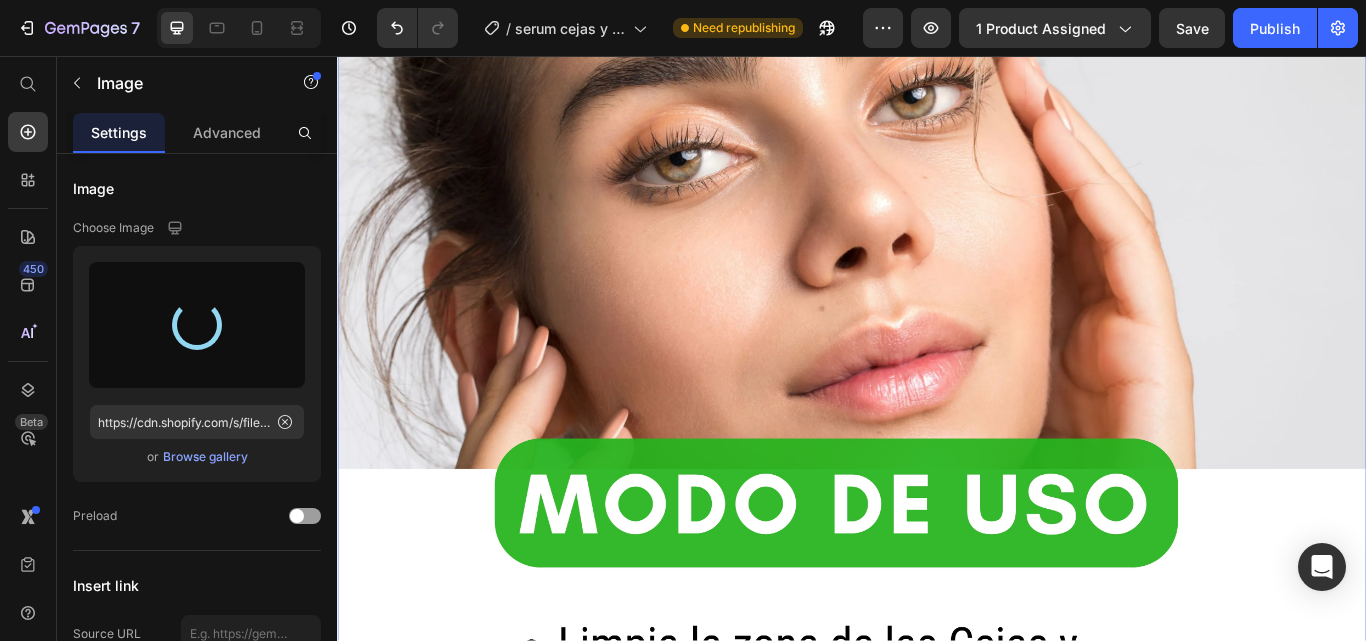 type on "https://cdn.shopify.com/s/files/1/0698/0458/9253/files/gempages_551090358105146241-04fd080a-2b29-4471-a5ff-6edd9a4a8936.webp" 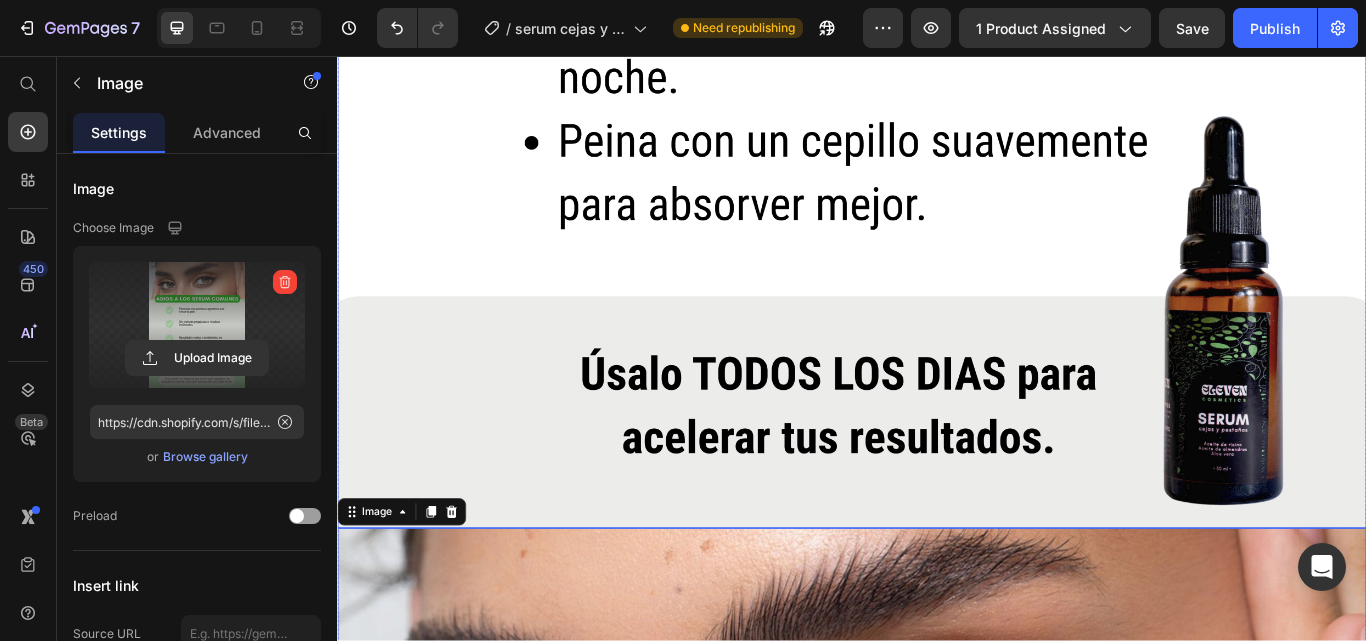 scroll, scrollTop: 14019, scrollLeft: 0, axis: vertical 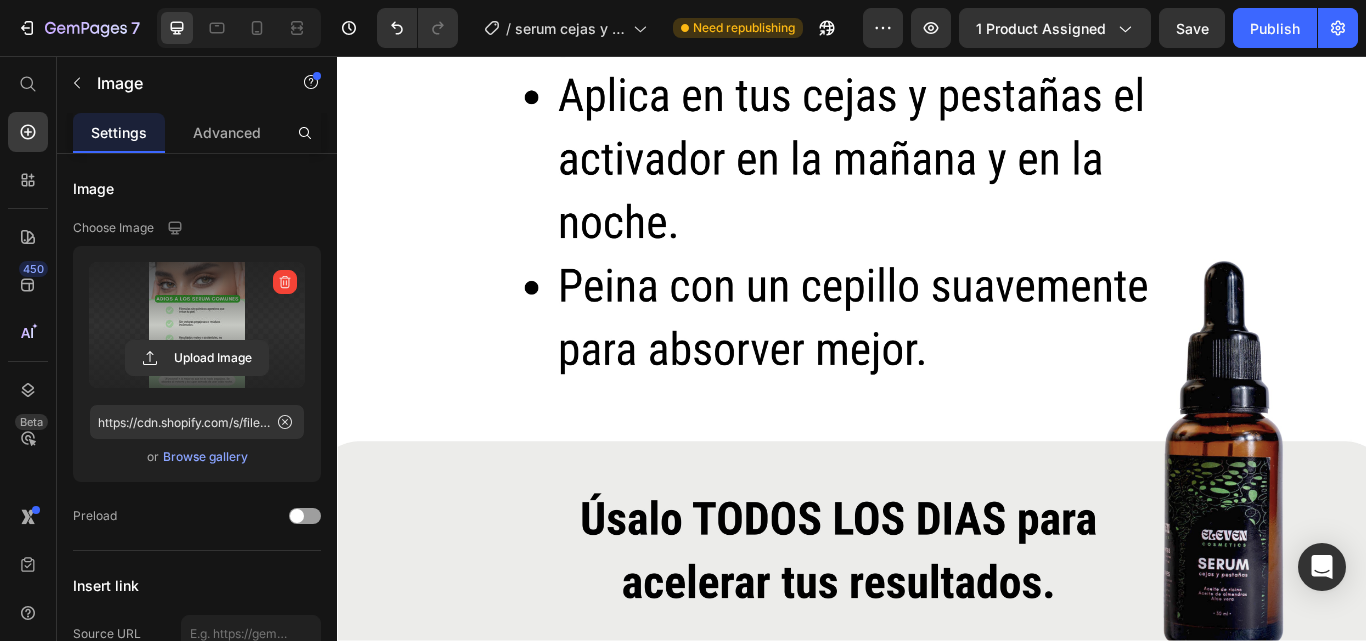 drag, startPoint x: 448, startPoint y: 569, endPoint x: 839, endPoint y: 472, distance: 402.85233 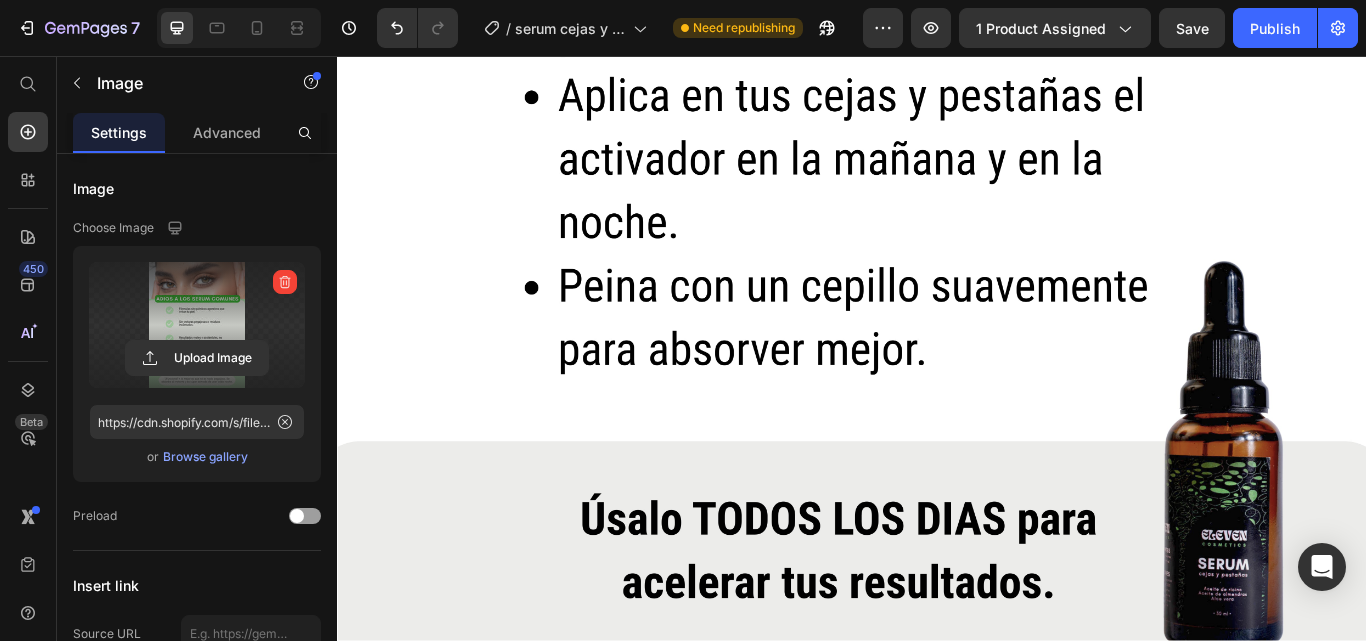 click at bounding box center (446, 757) 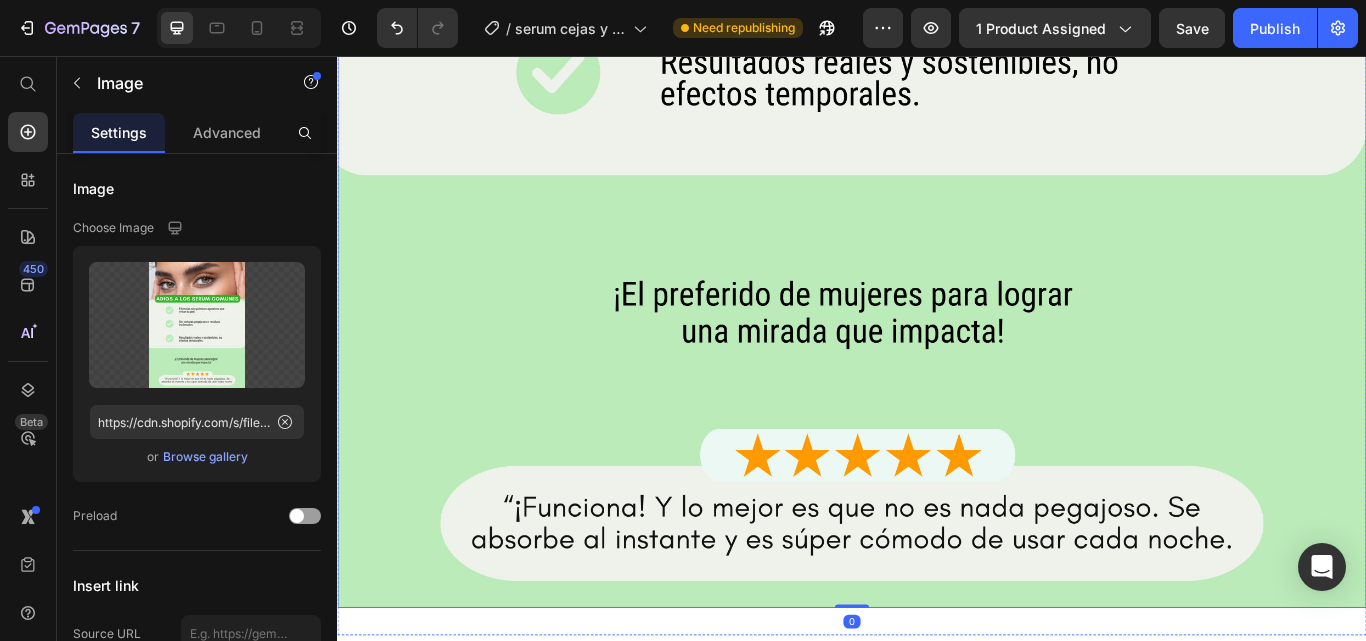 scroll, scrollTop: 17287, scrollLeft: 0, axis: vertical 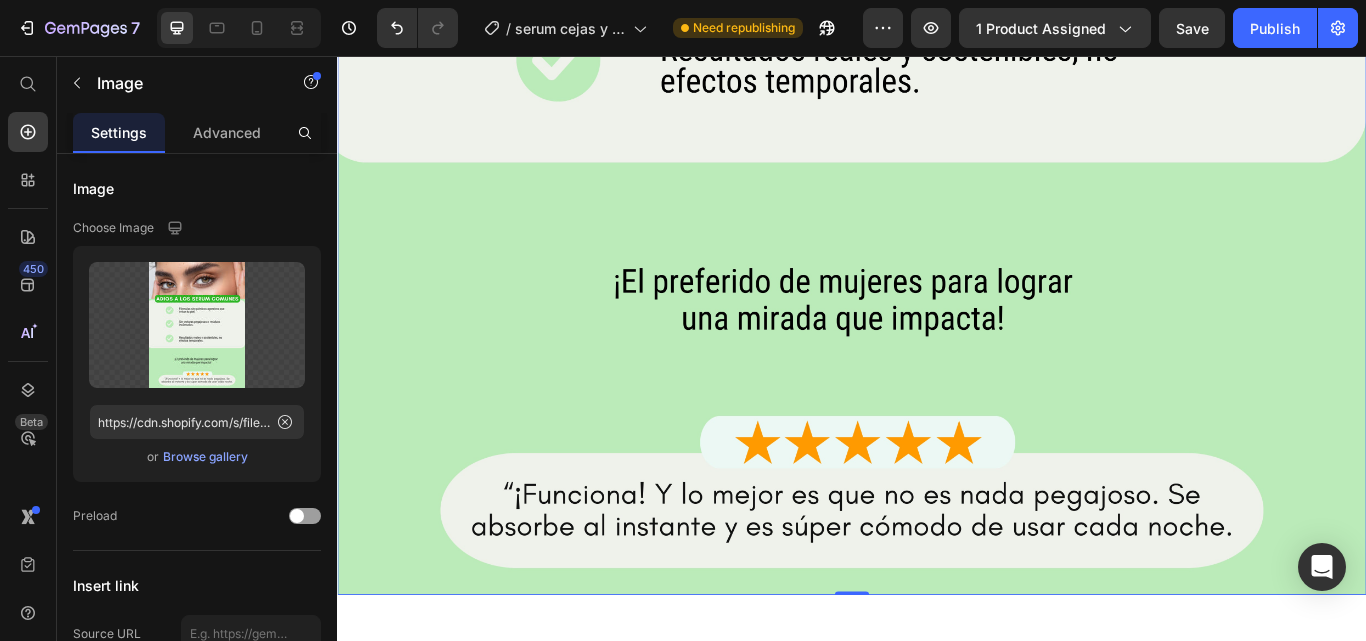 click at bounding box center [937, -110] 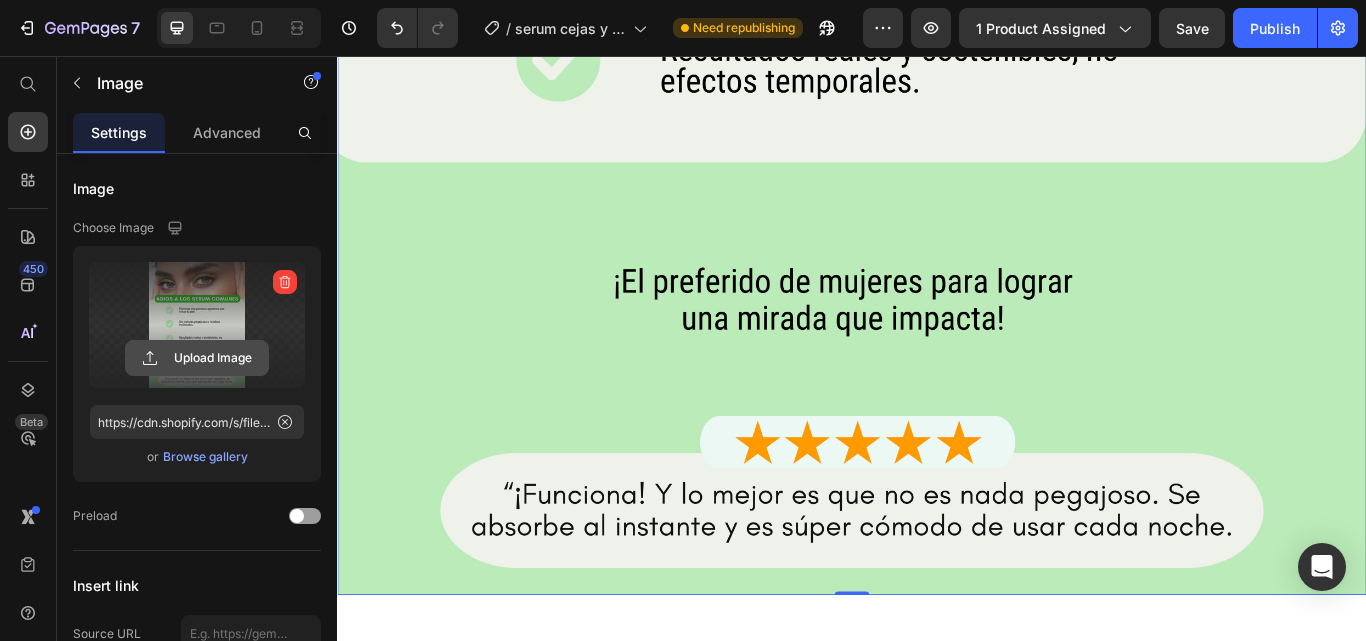 click 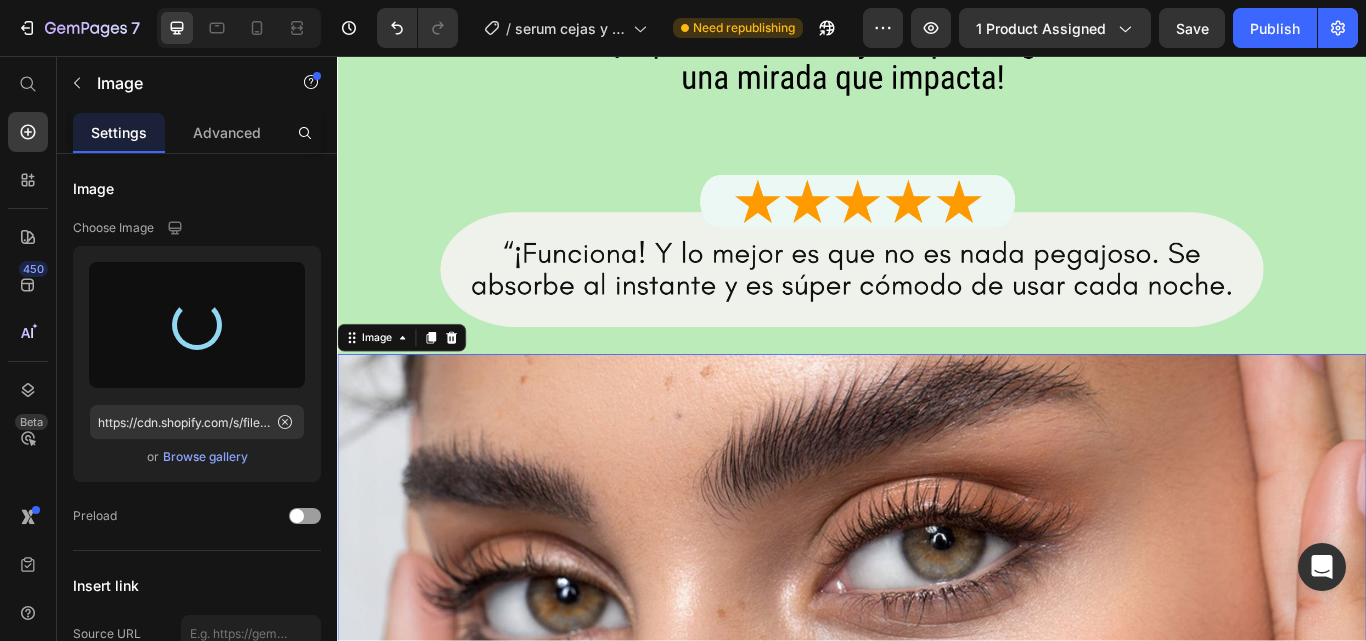 scroll, scrollTop: 15987, scrollLeft: 0, axis: vertical 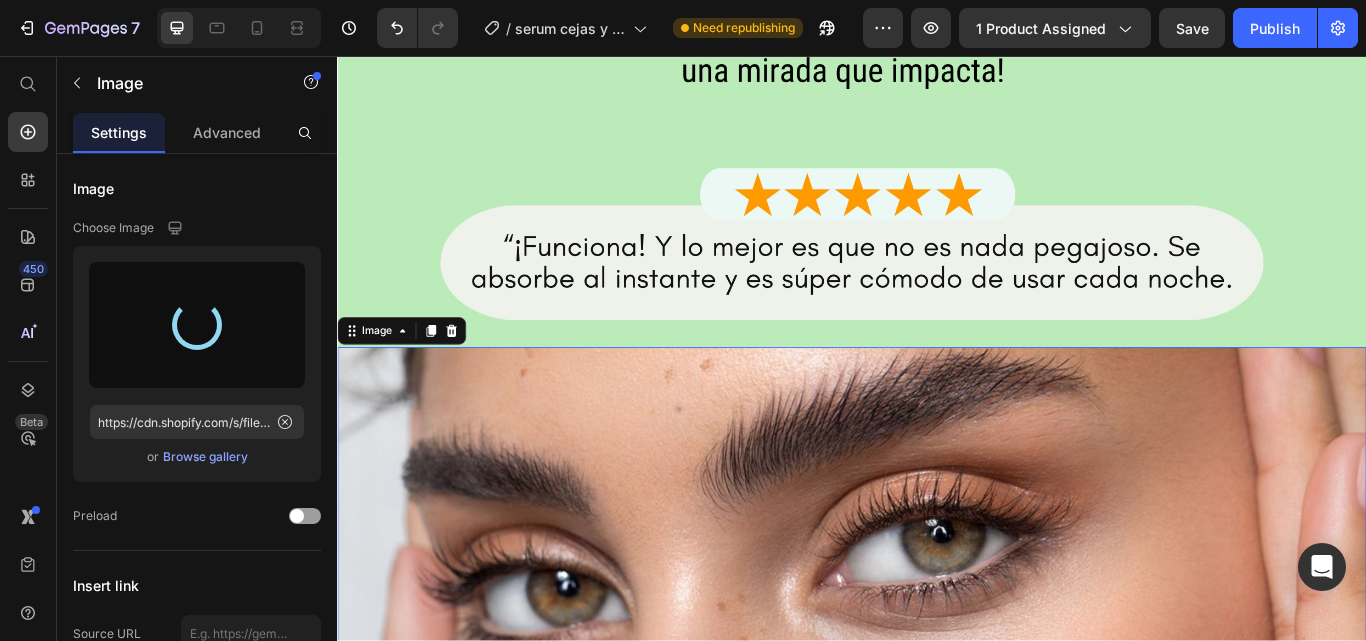 type on "https://cdn.shopify.com/s/files/1/0698/0458/9253/files/gempages_551090358105146241-7350bd2b-4aae-4f2d-8eb9-5fa763ed39a0.webp" 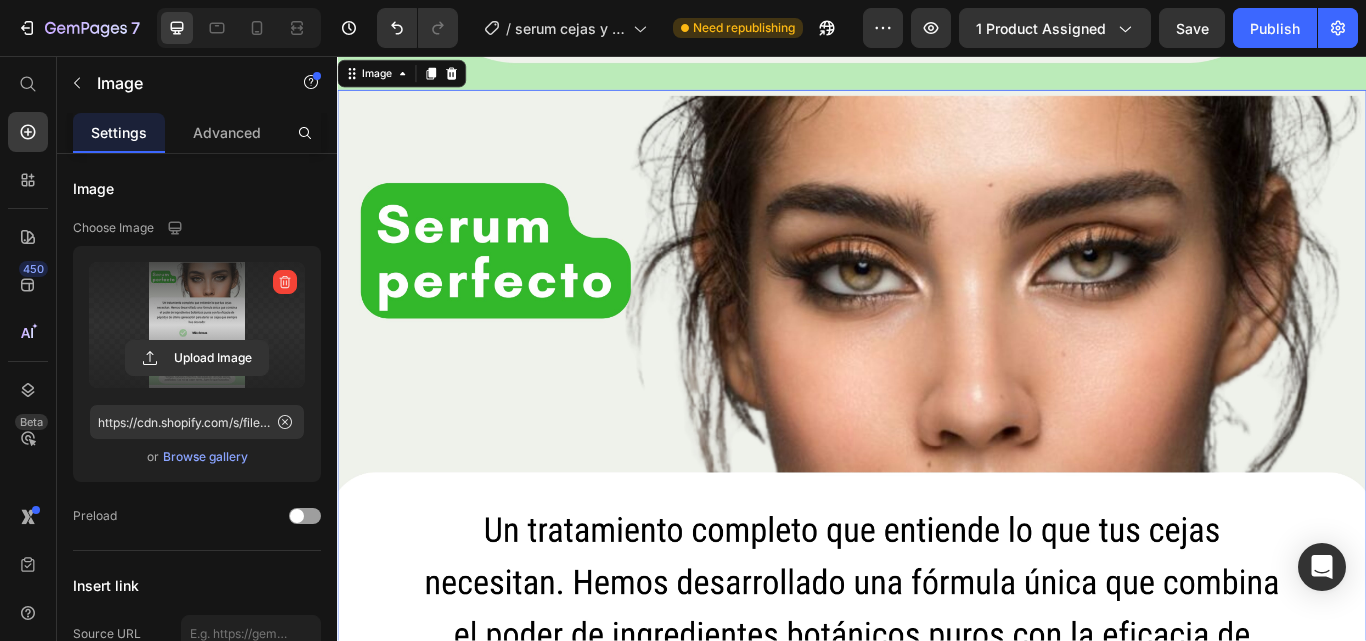 scroll, scrollTop: 15887, scrollLeft: 0, axis: vertical 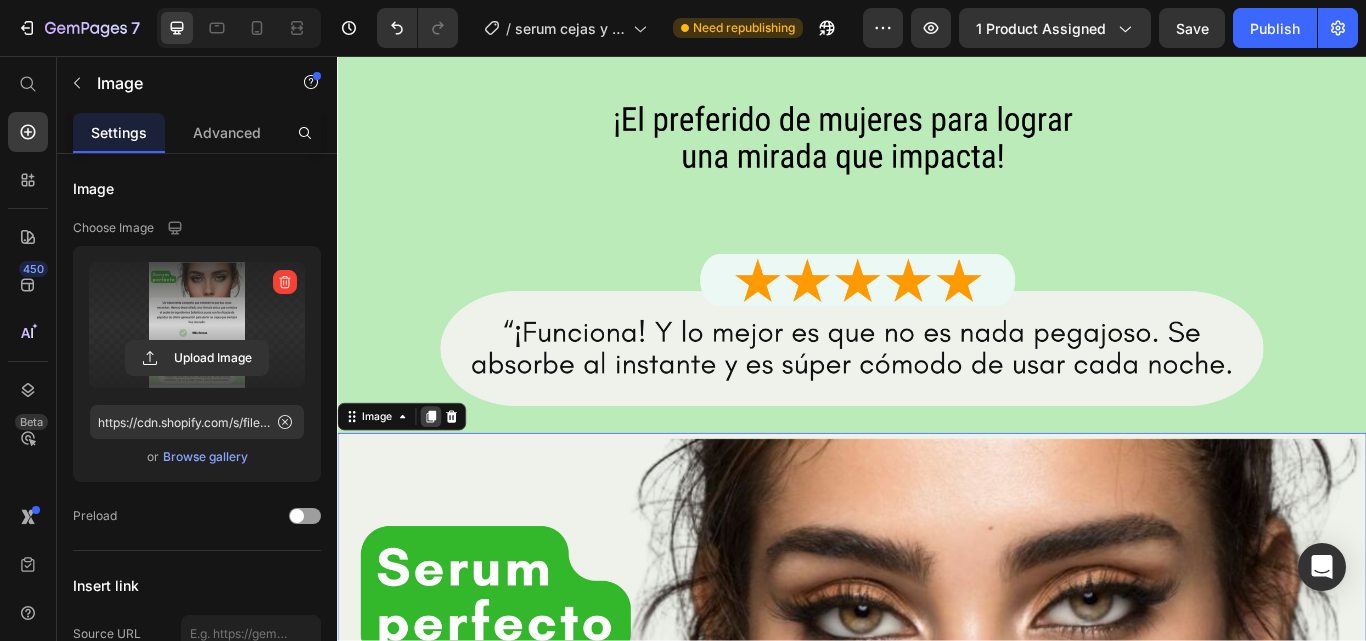 click 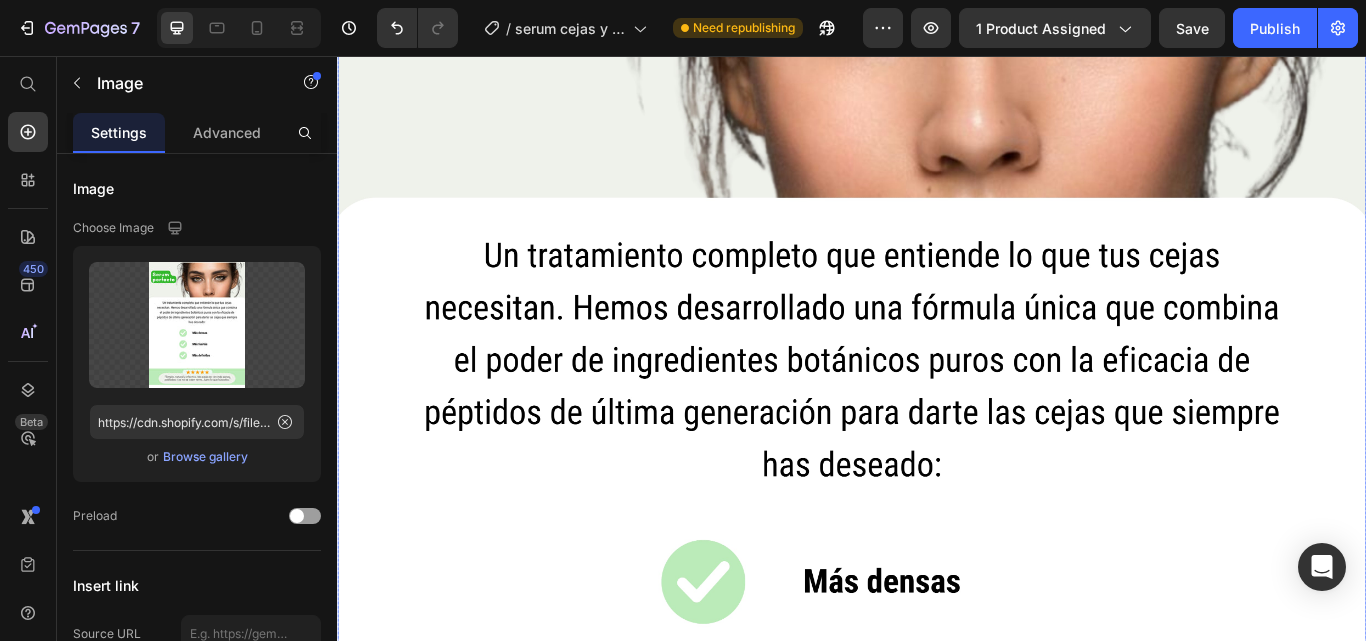 scroll, scrollTop: 18413, scrollLeft: 0, axis: vertical 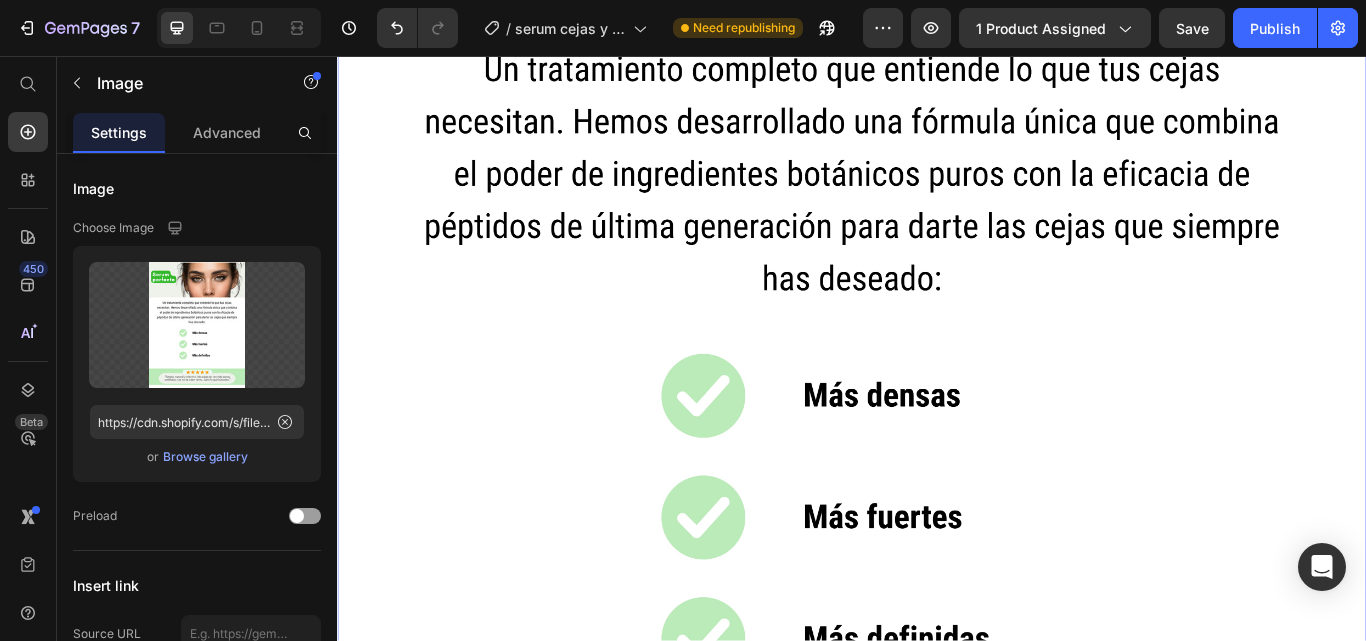 click at bounding box center (937, 353) 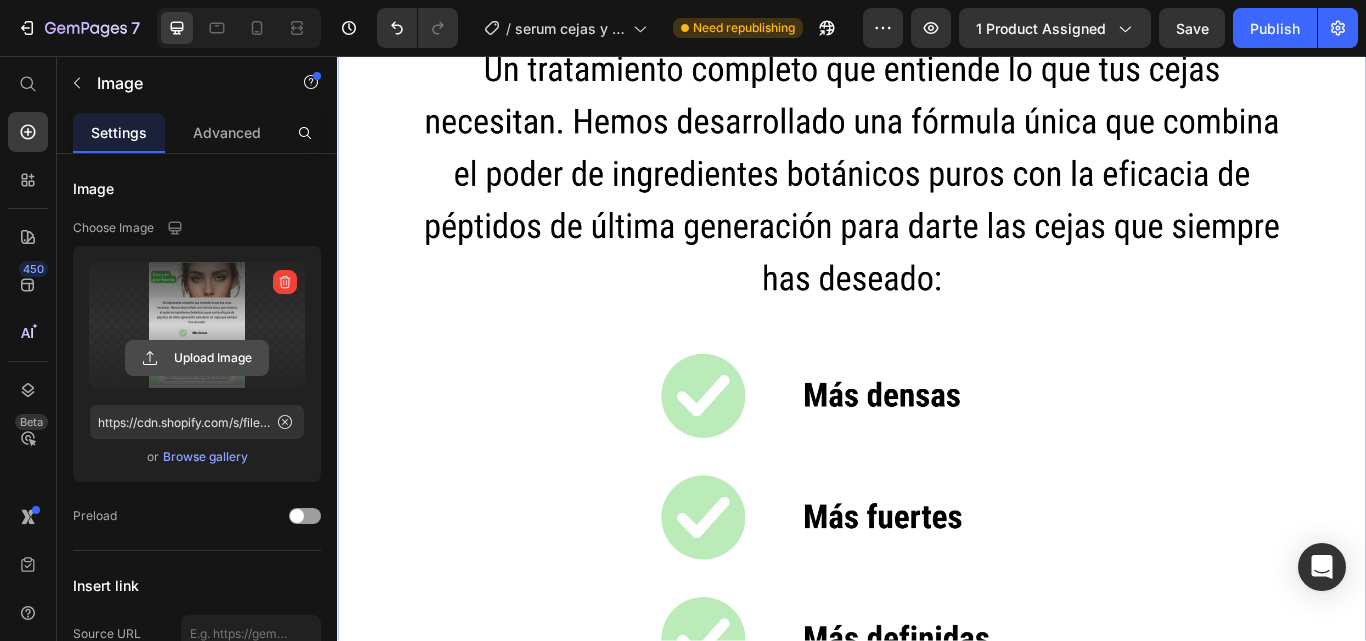 click 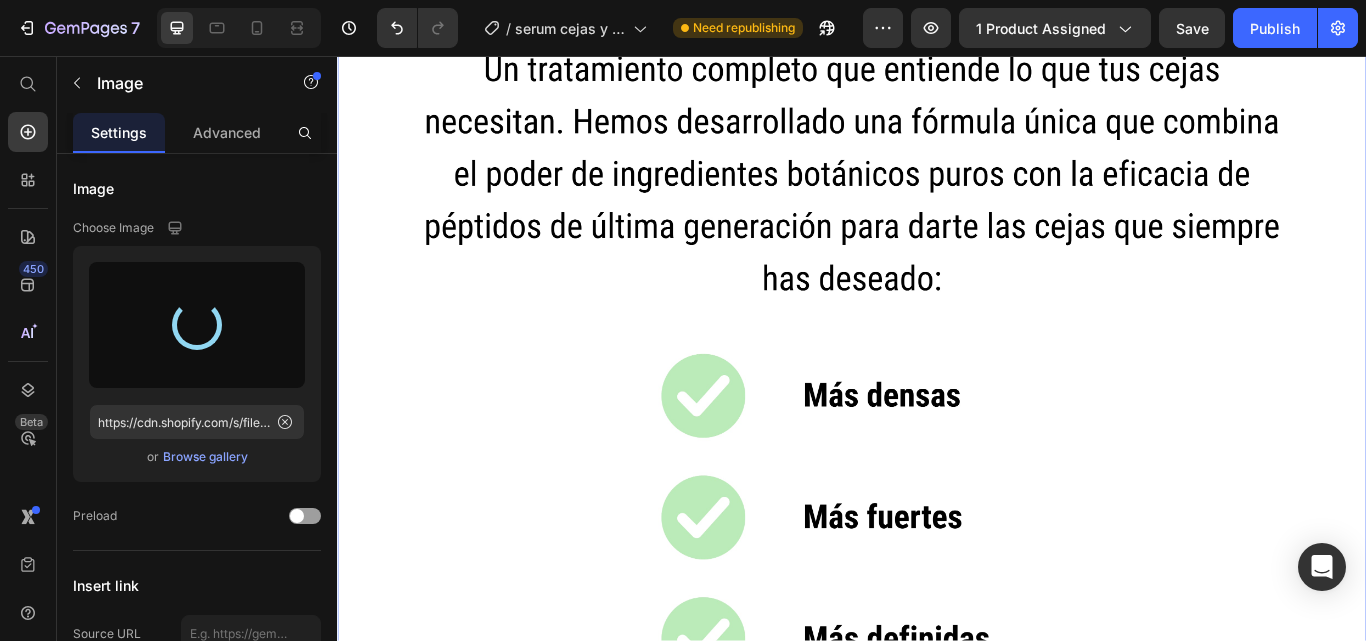 type on "https://cdn.shopify.com/s/files/1/0698/0458/9253/files/gempages_551090358105146241-414c6698-2050-4659-a1dd-b6aa81b3bfe5.webp" 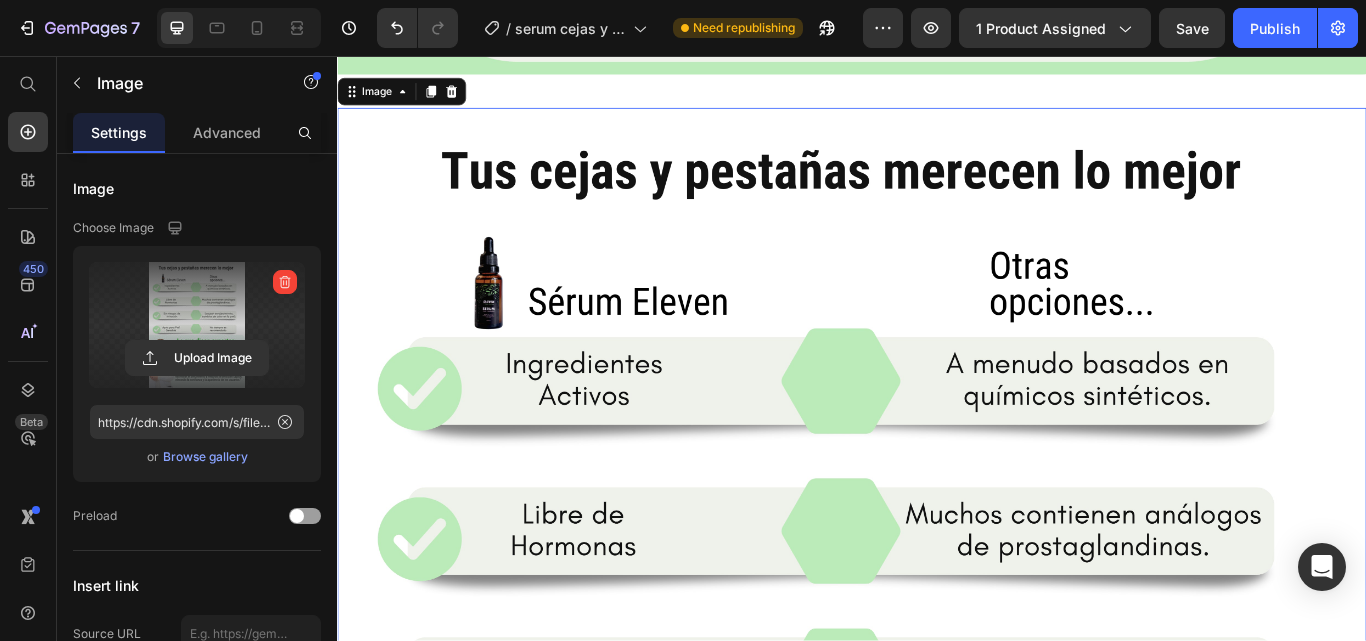 scroll, scrollTop: 17455, scrollLeft: 0, axis: vertical 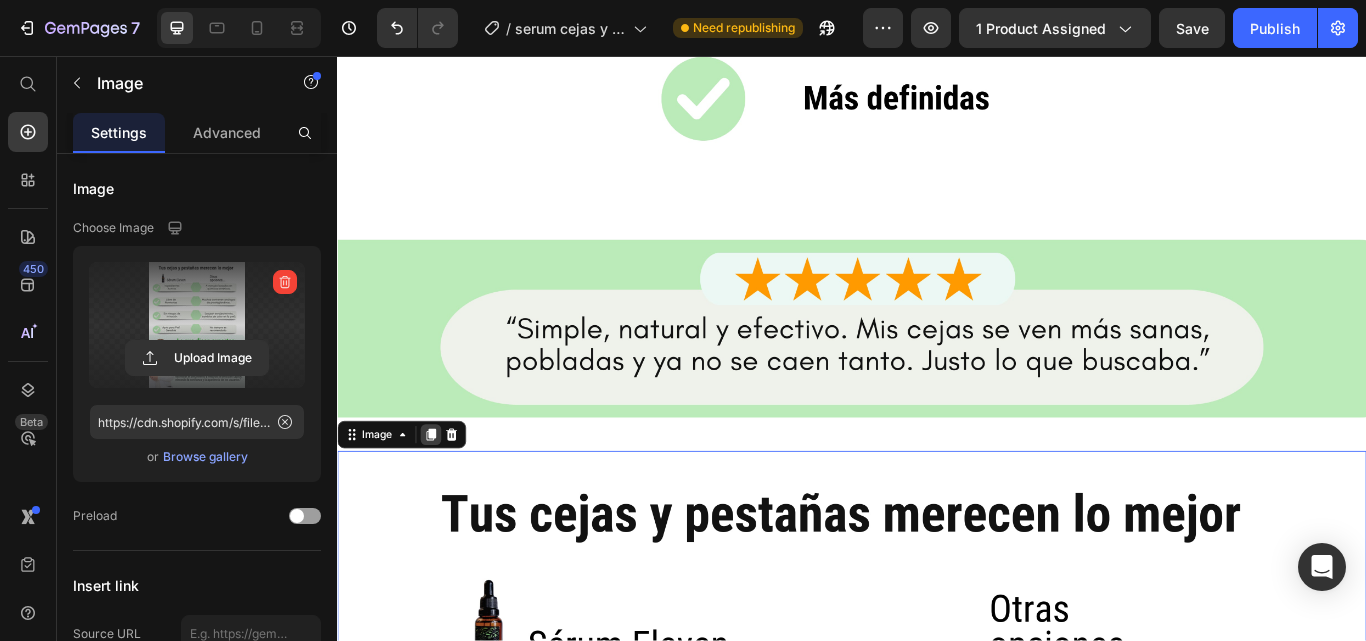 click 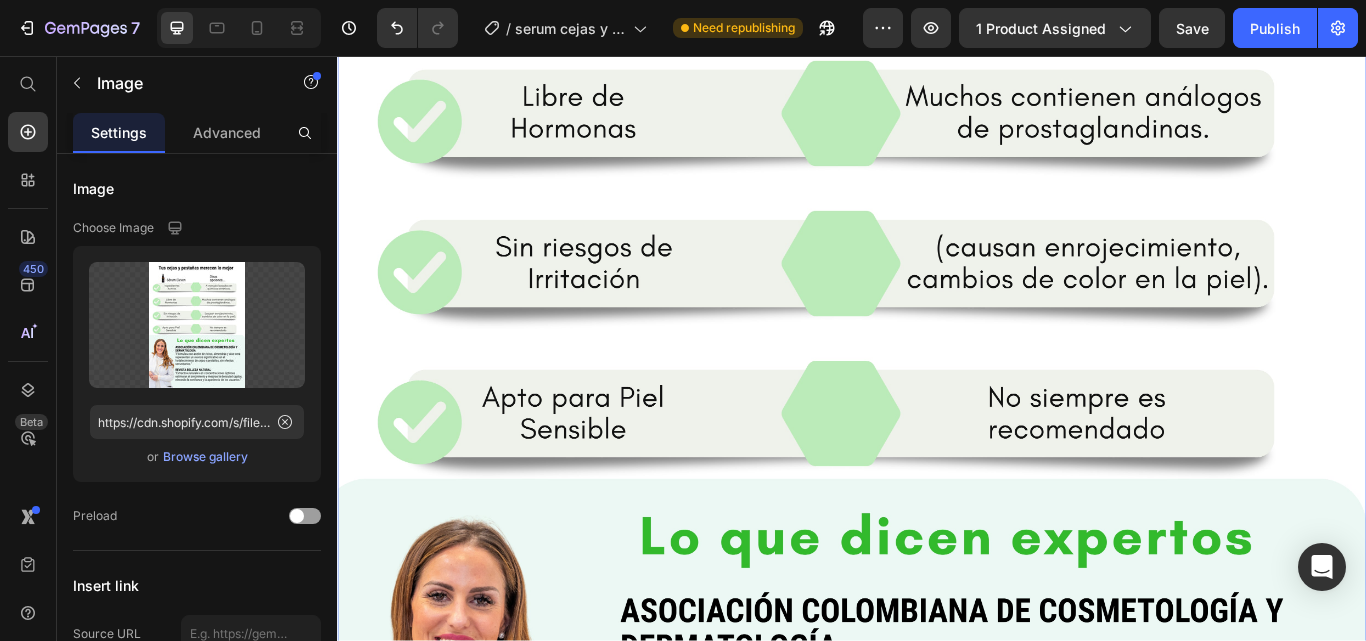scroll, scrollTop: 20424, scrollLeft: 0, axis: vertical 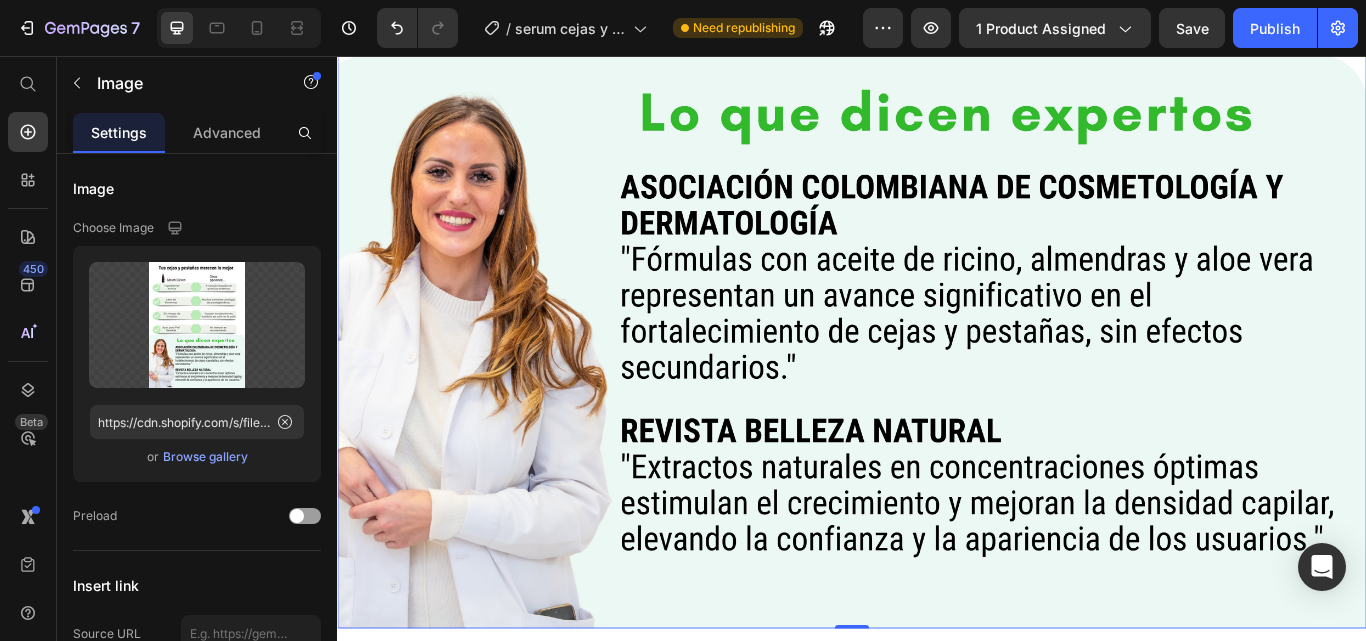click at bounding box center [937, -70] 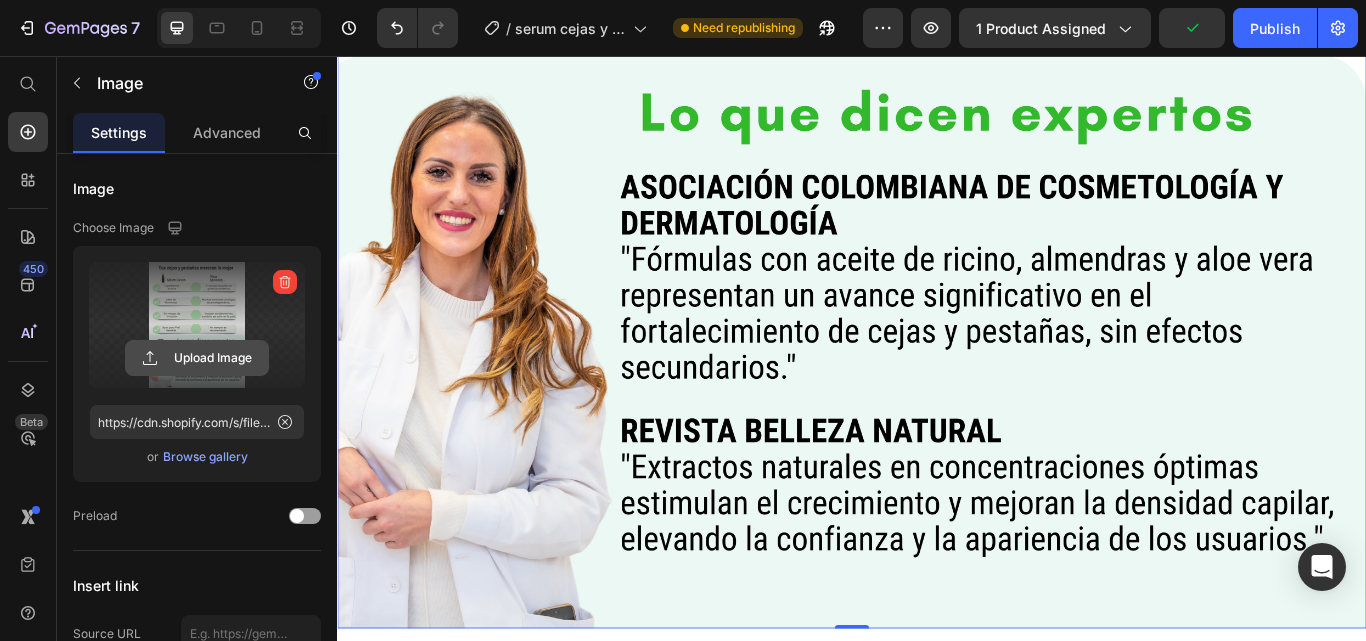 click 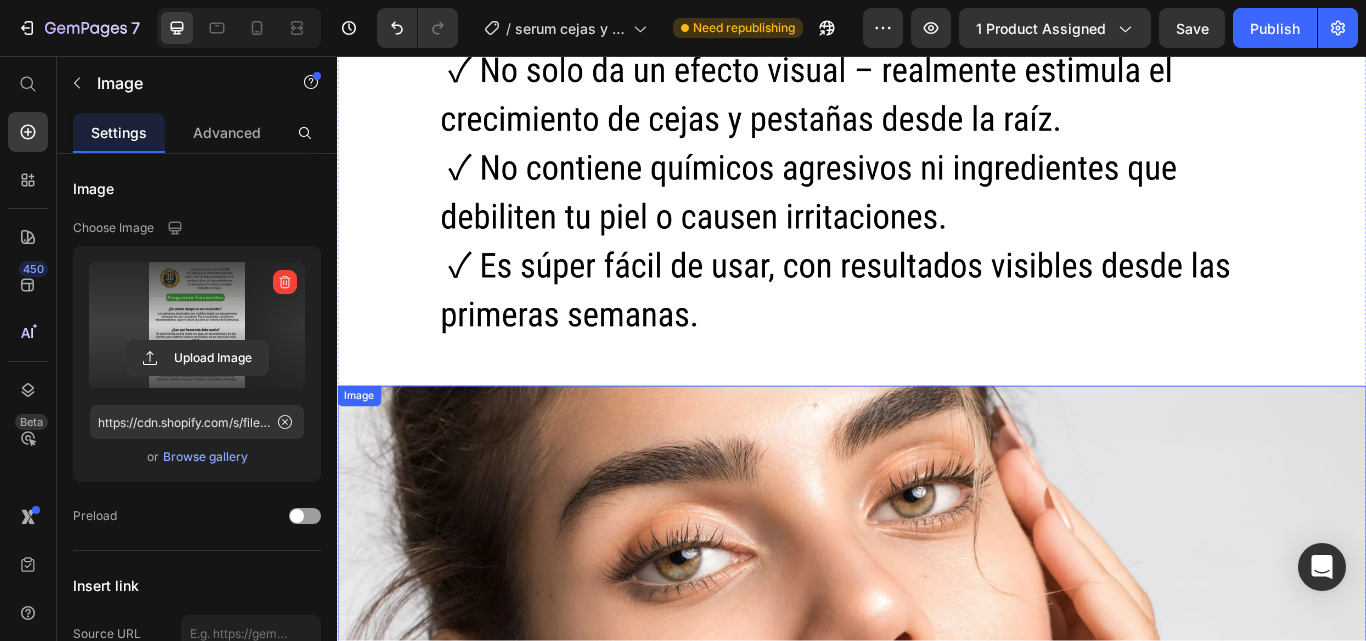 type on "https://cdn.shopify.com/s/files/1/0698/0458/9253/files/gempages_551090358105146241-e5966570-00e4-4def-93c9-306c837c0858.webp" 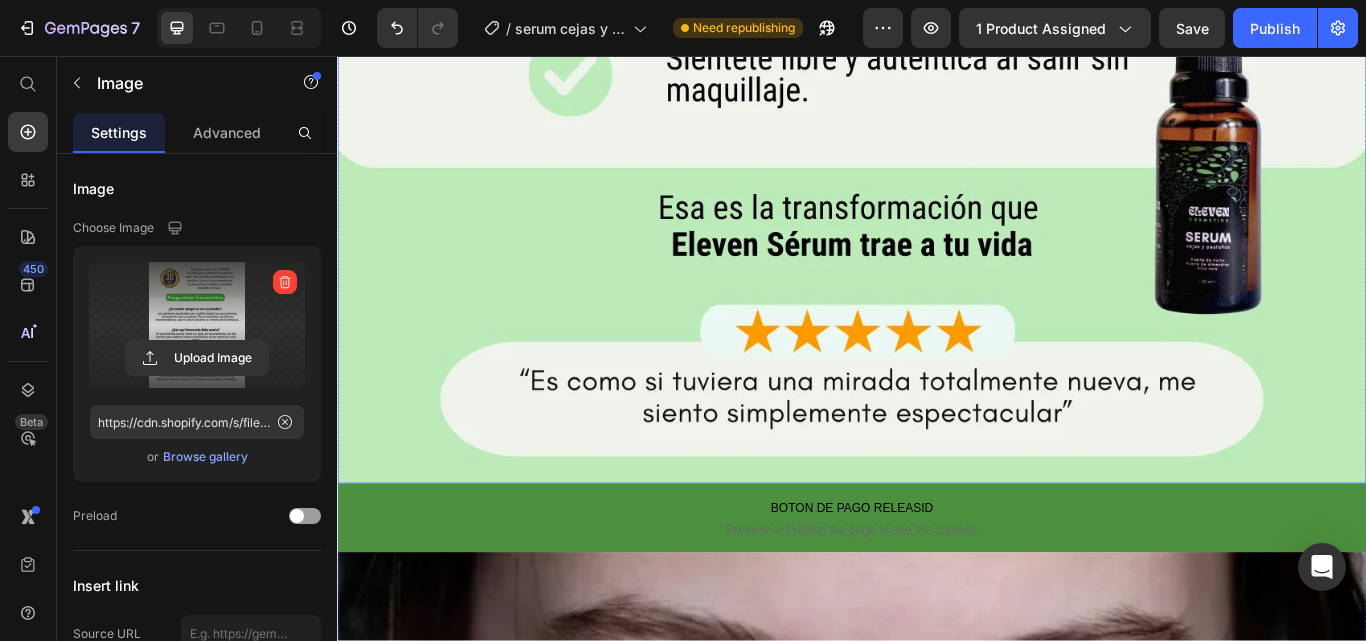 scroll, scrollTop: 8000, scrollLeft: 0, axis: vertical 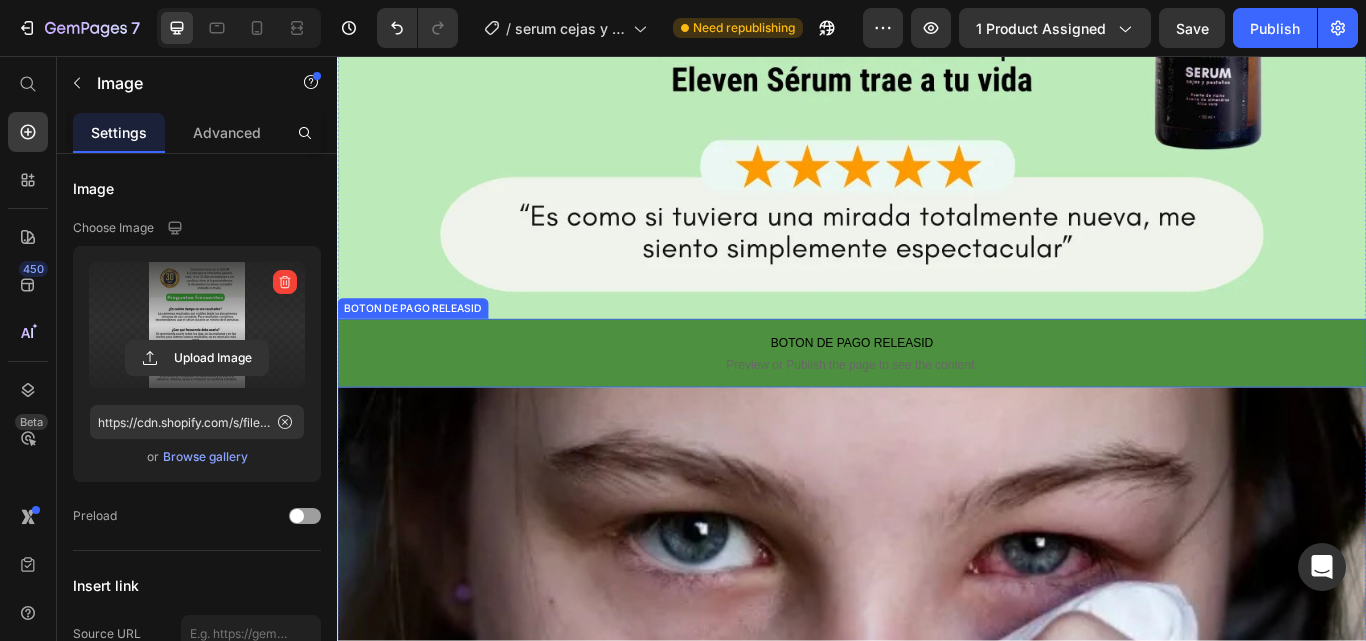 click on "BOTON DE PAGO RELEASID
Preview or Publish the page to see the content." at bounding box center [937, 403] 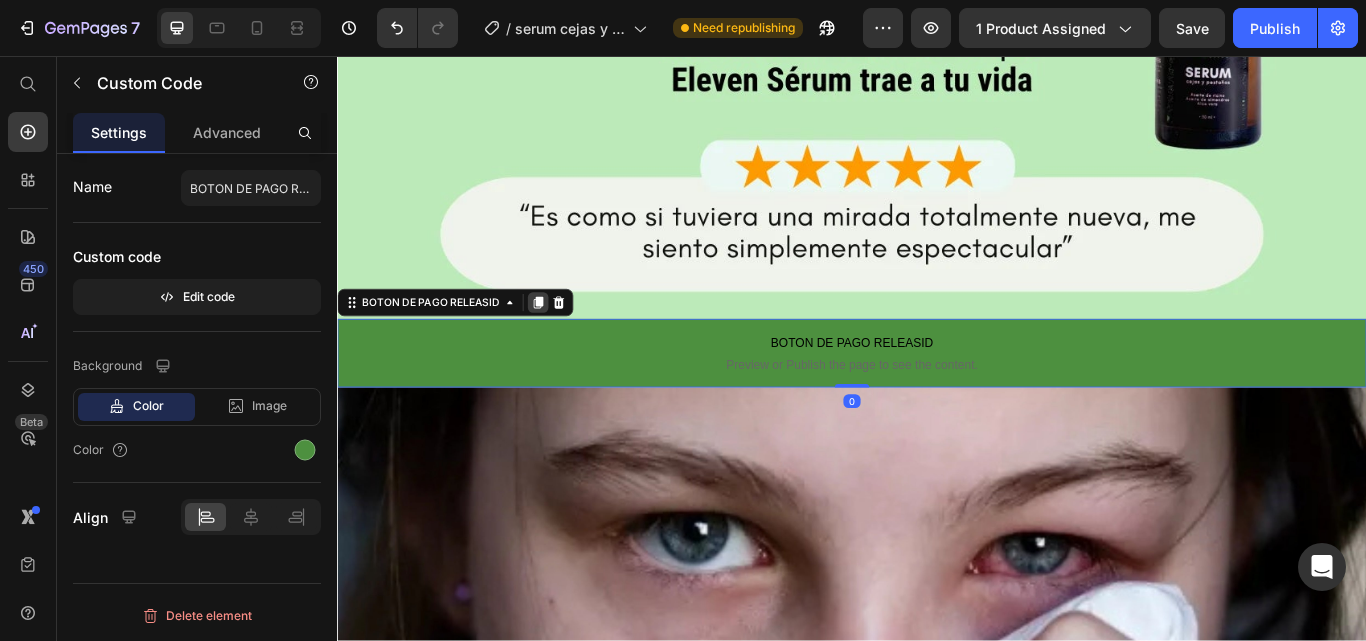click at bounding box center [571, 344] 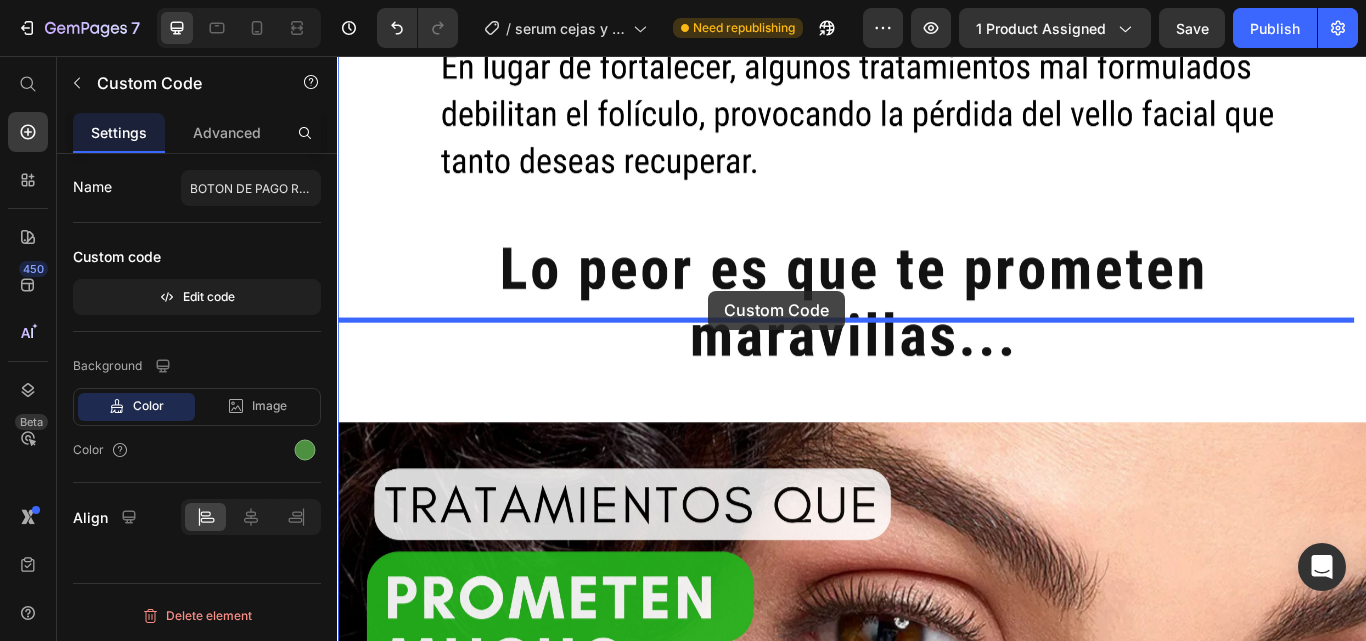 drag, startPoint x: 724, startPoint y: 386, endPoint x: 770, endPoint y: 330, distance: 72.47068 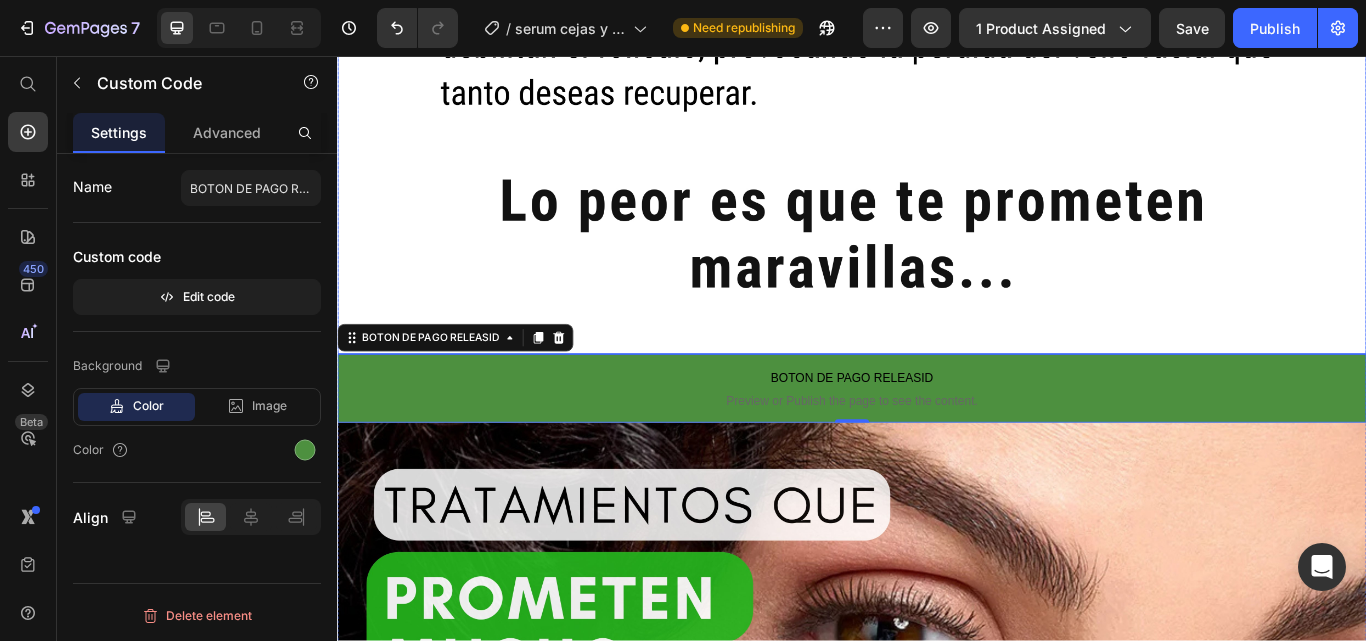 scroll, scrollTop: 9547, scrollLeft: 0, axis: vertical 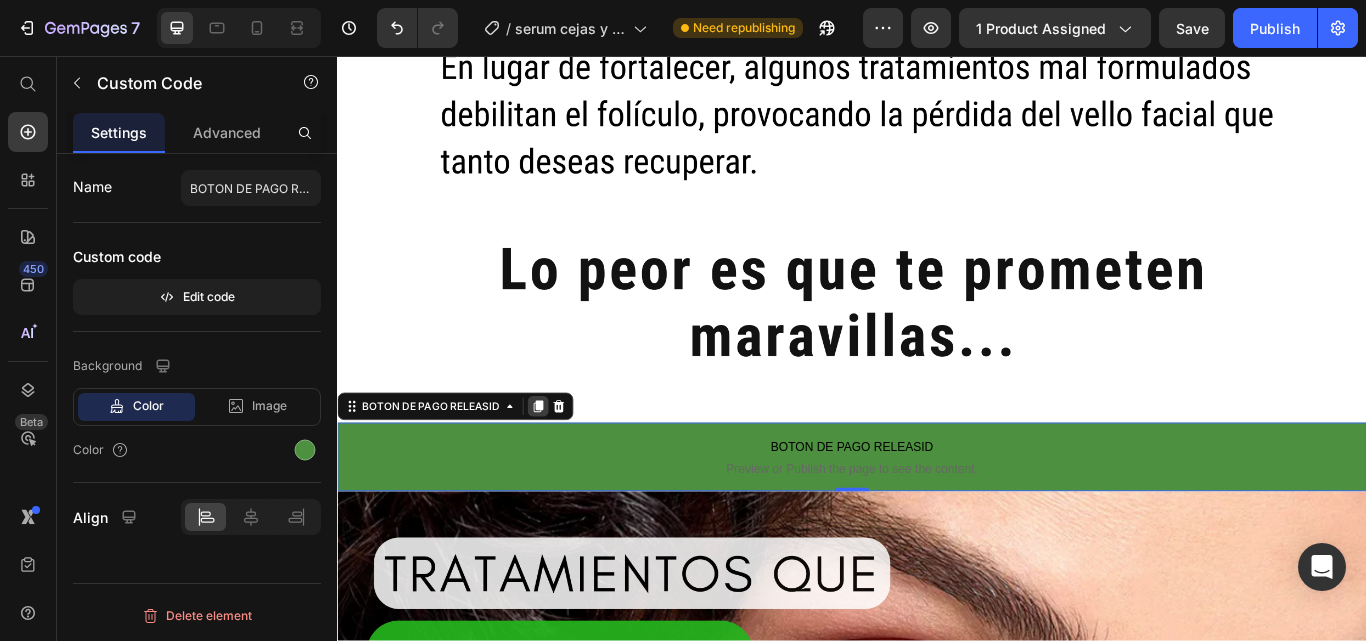 click at bounding box center [571, 465] 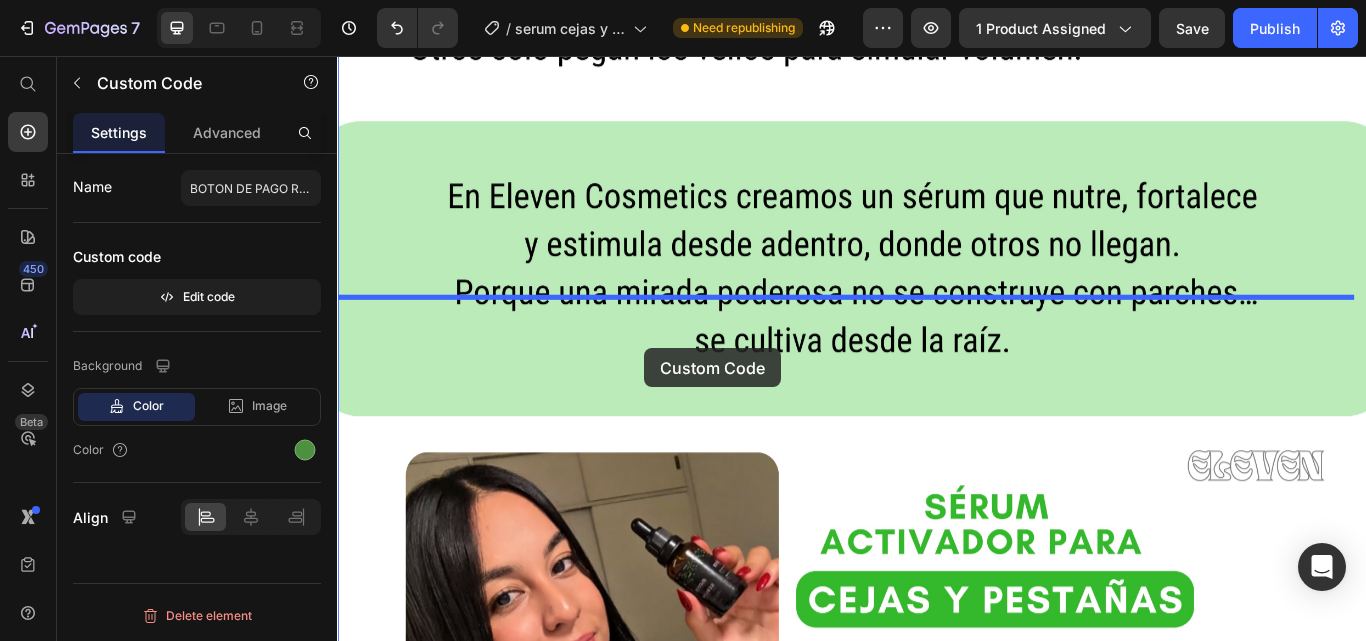 drag, startPoint x: 637, startPoint y: 468, endPoint x: 695, endPoint y: 396, distance: 92.45539 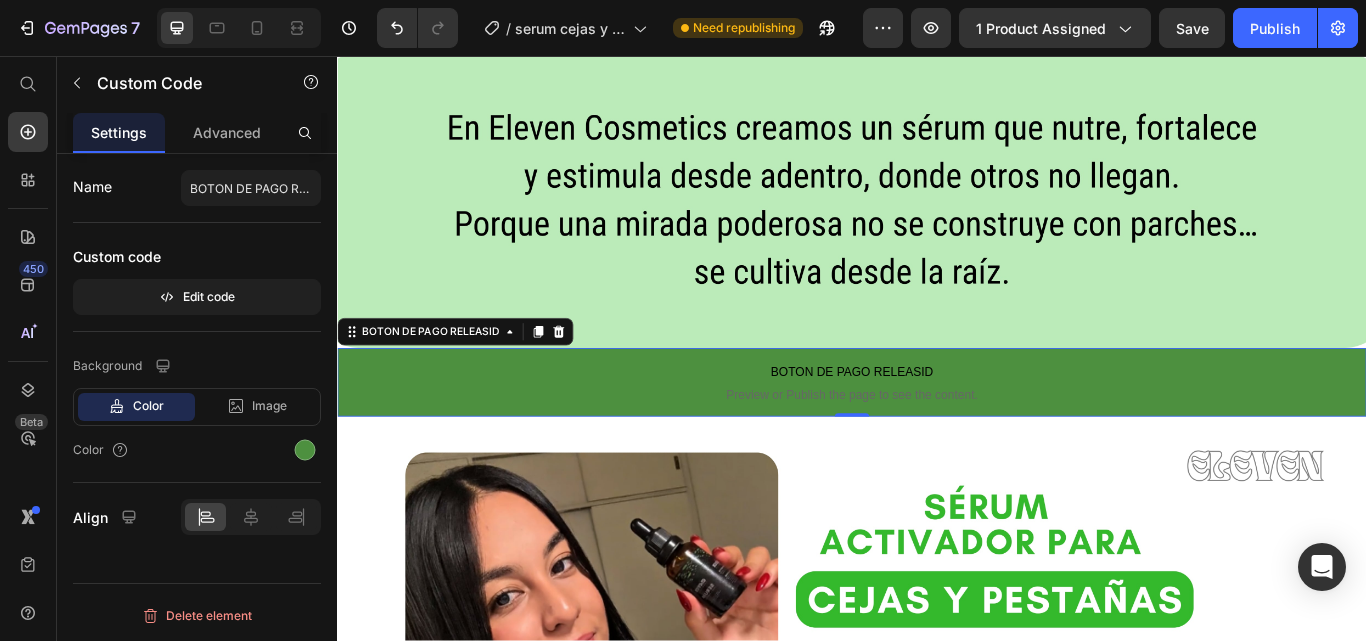 scroll, scrollTop: 11222, scrollLeft: 0, axis: vertical 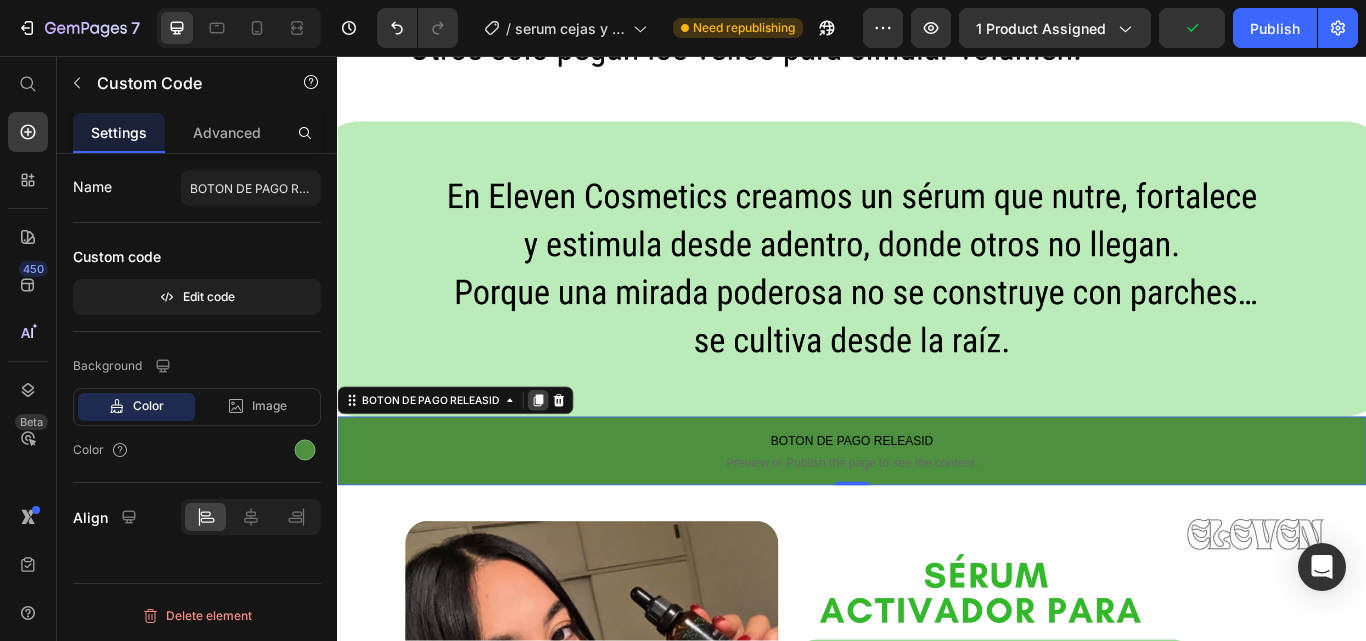 click 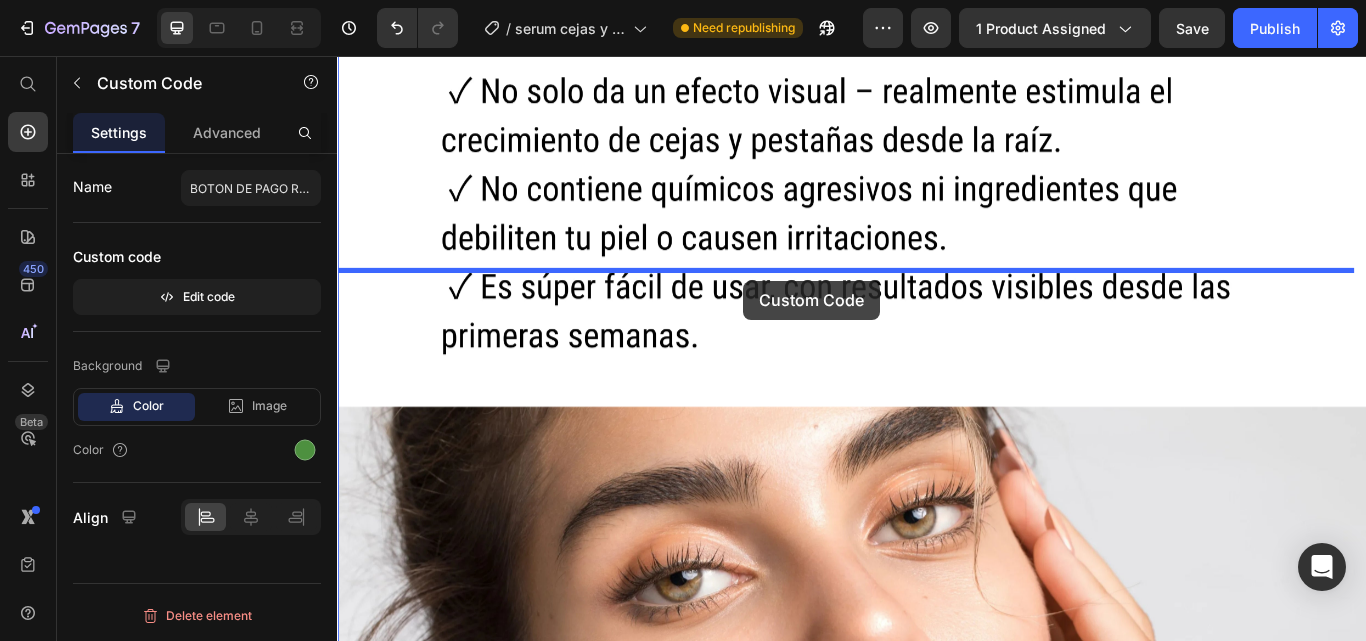 drag, startPoint x: 782, startPoint y: 465, endPoint x: 811, endPoint y: 317, distance: 150.81445 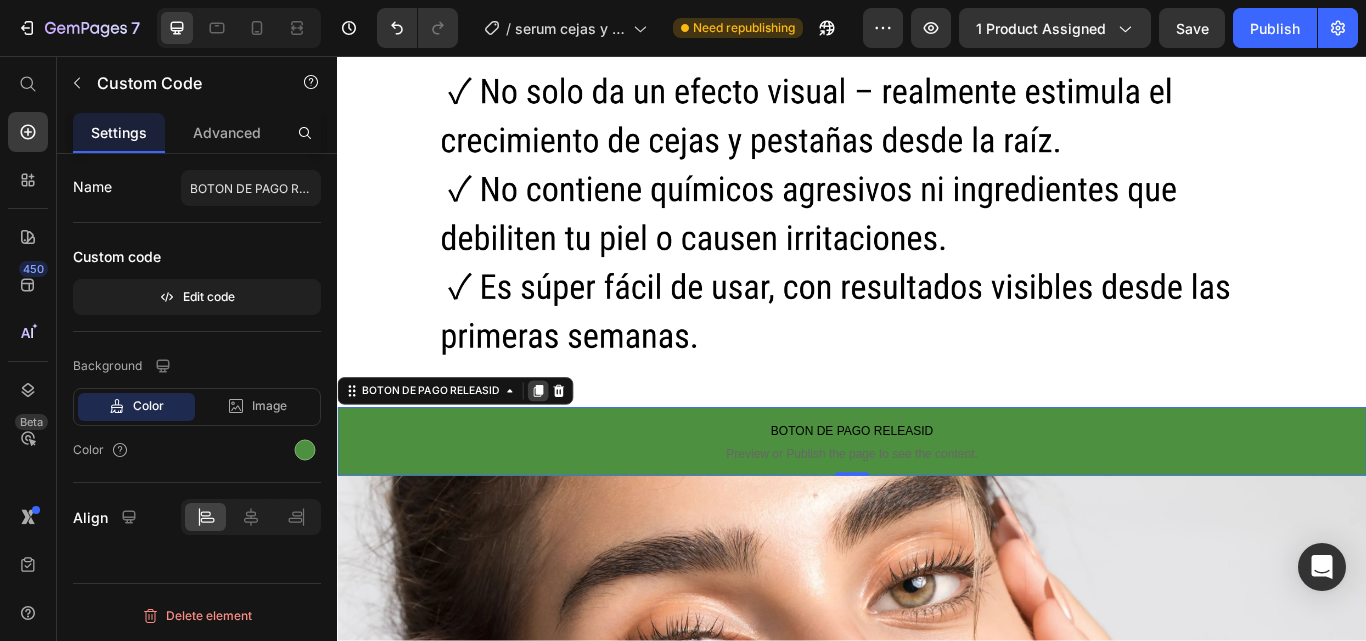 click 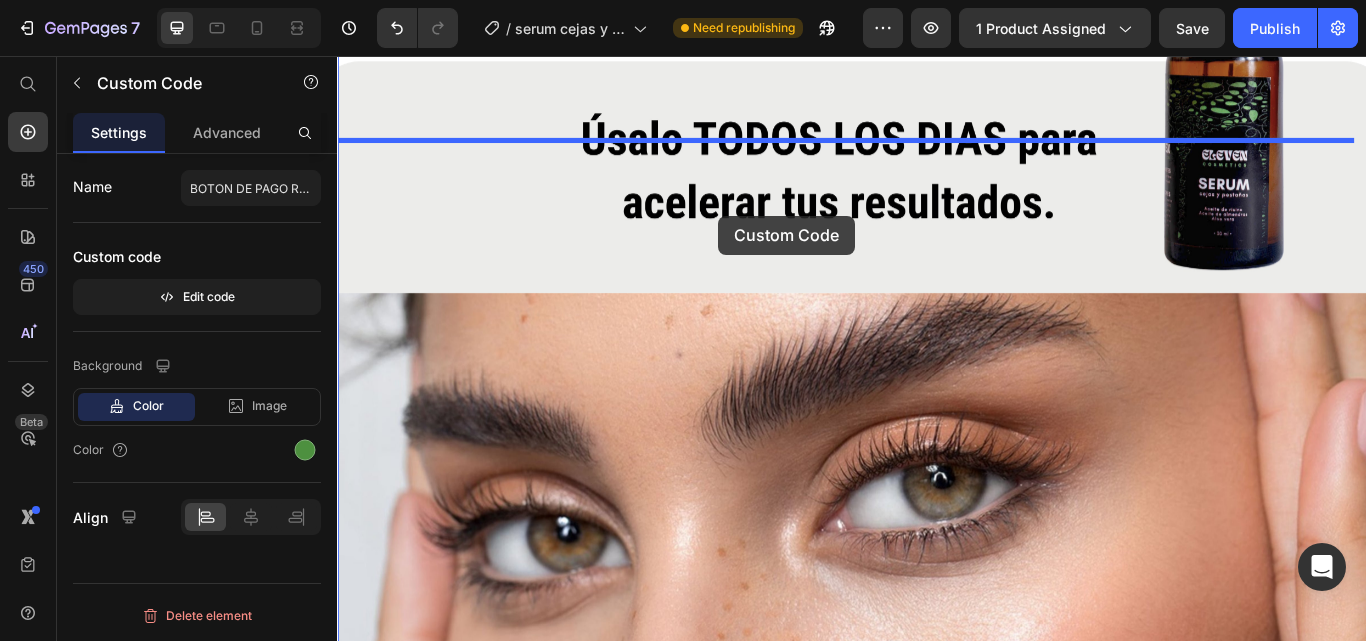 drag, startPoint x: 717, startPoint y: 432, endPoint x: 781, endPoint y: 242, distance: 200.4894 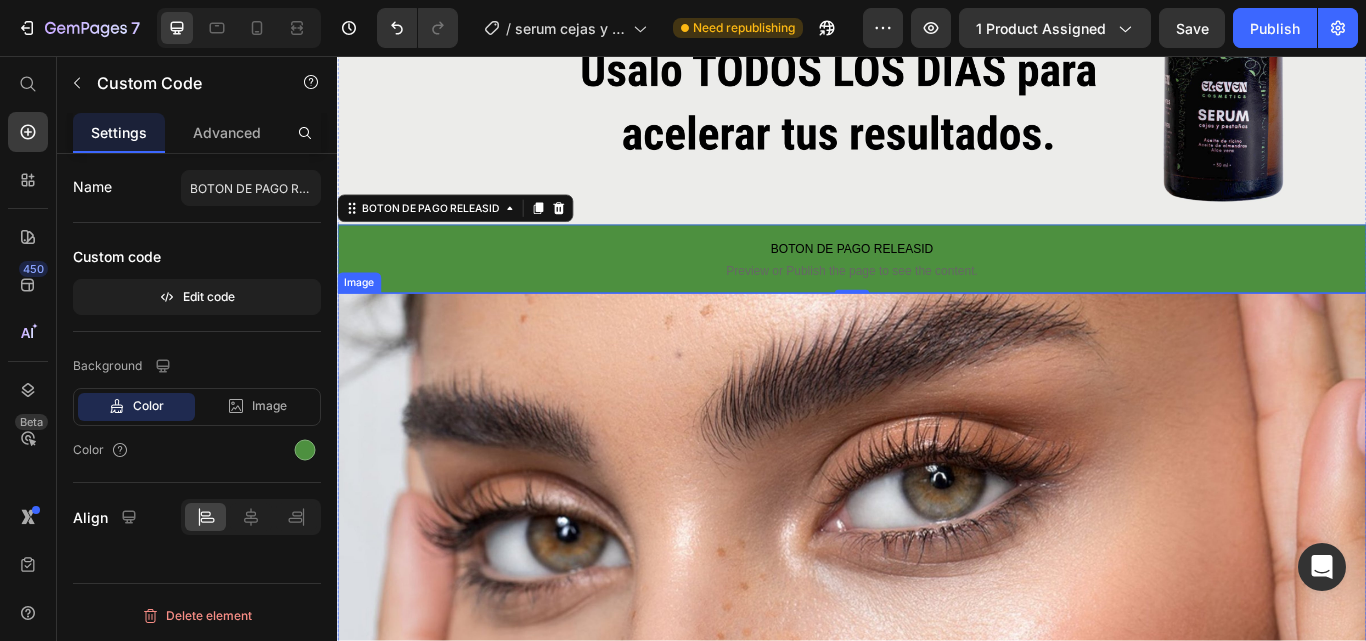 scroll, scrollTop: 14702, scrollLeft: 0, axis: vertical 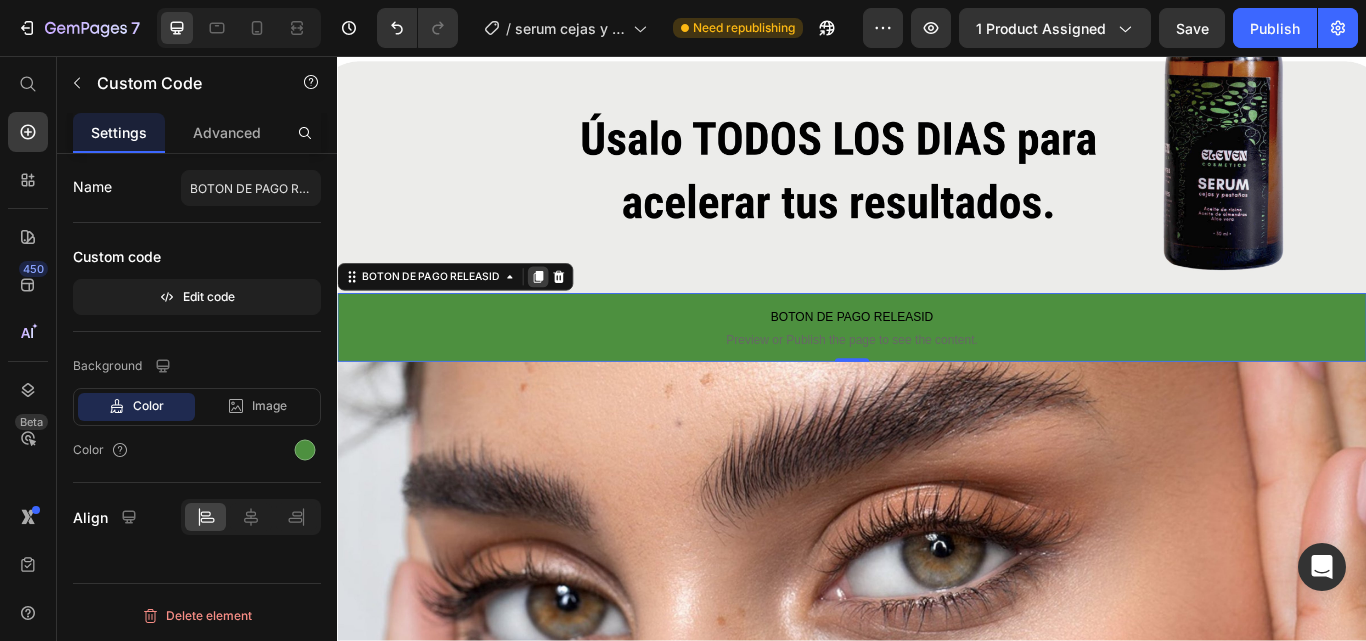 click 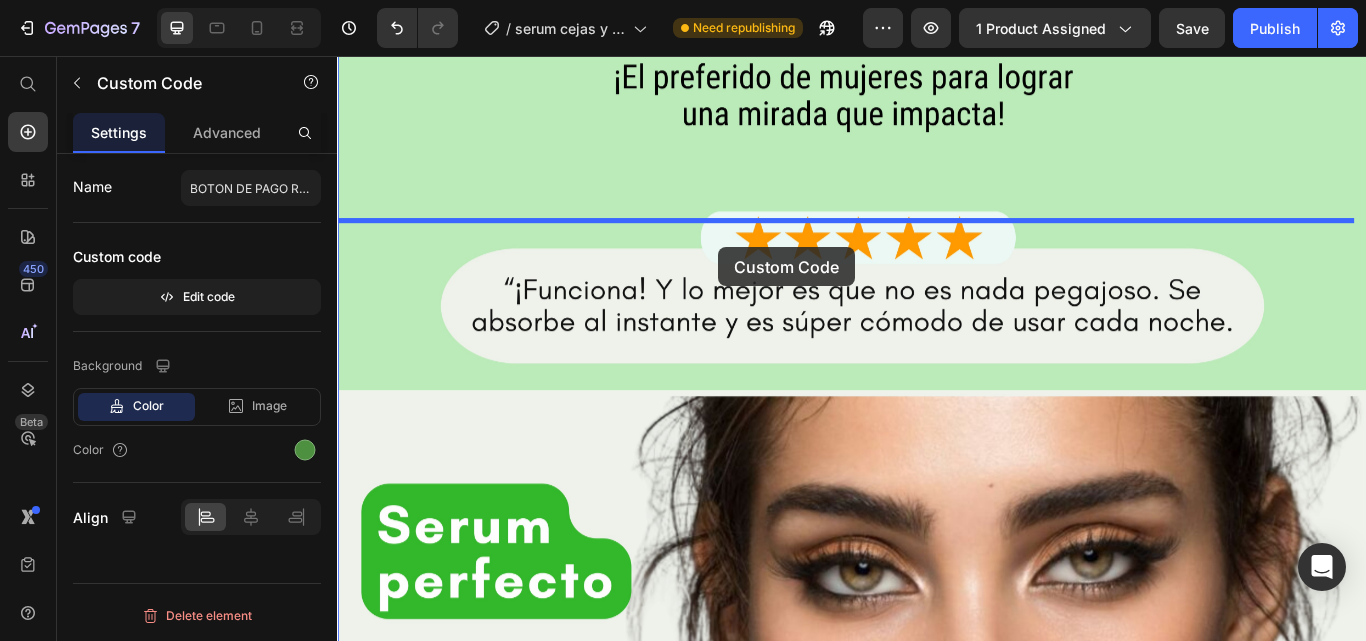 drag, startPoint x: 695, startPoint y: 263, endPoint x: 781, endPoint y: 271, distance: 86.37129 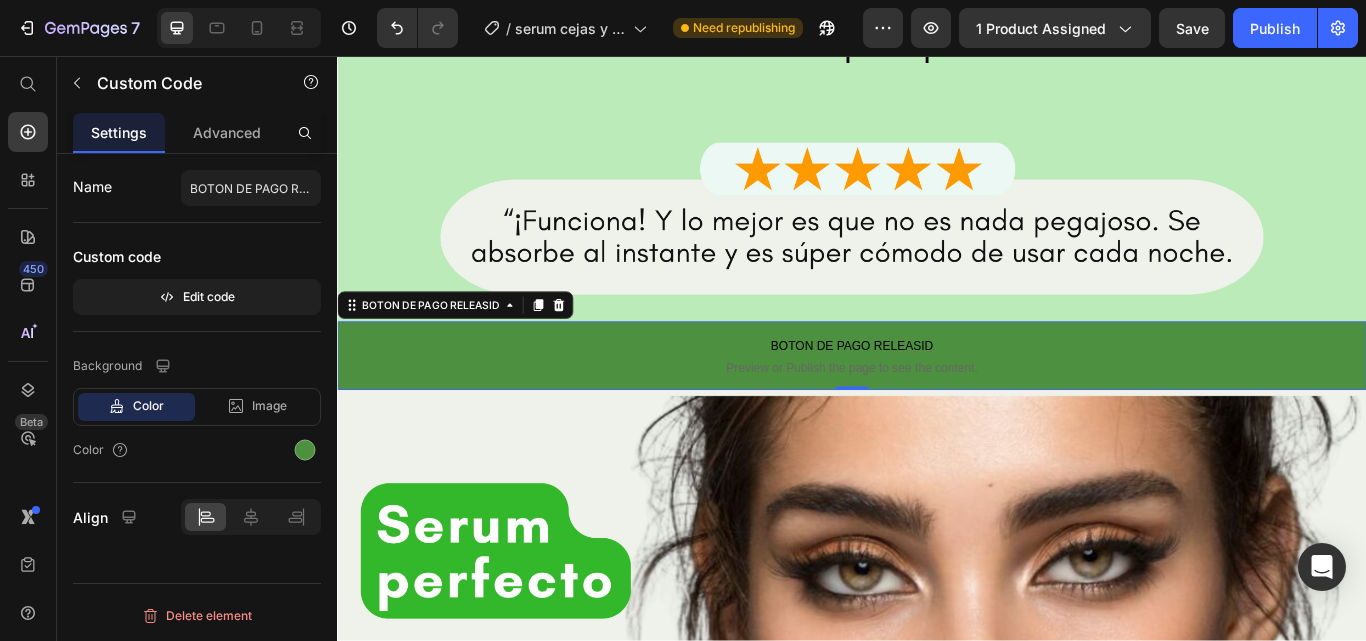 scroll, scrollTop: 16257, scrollLeft: 0, axis: vertical 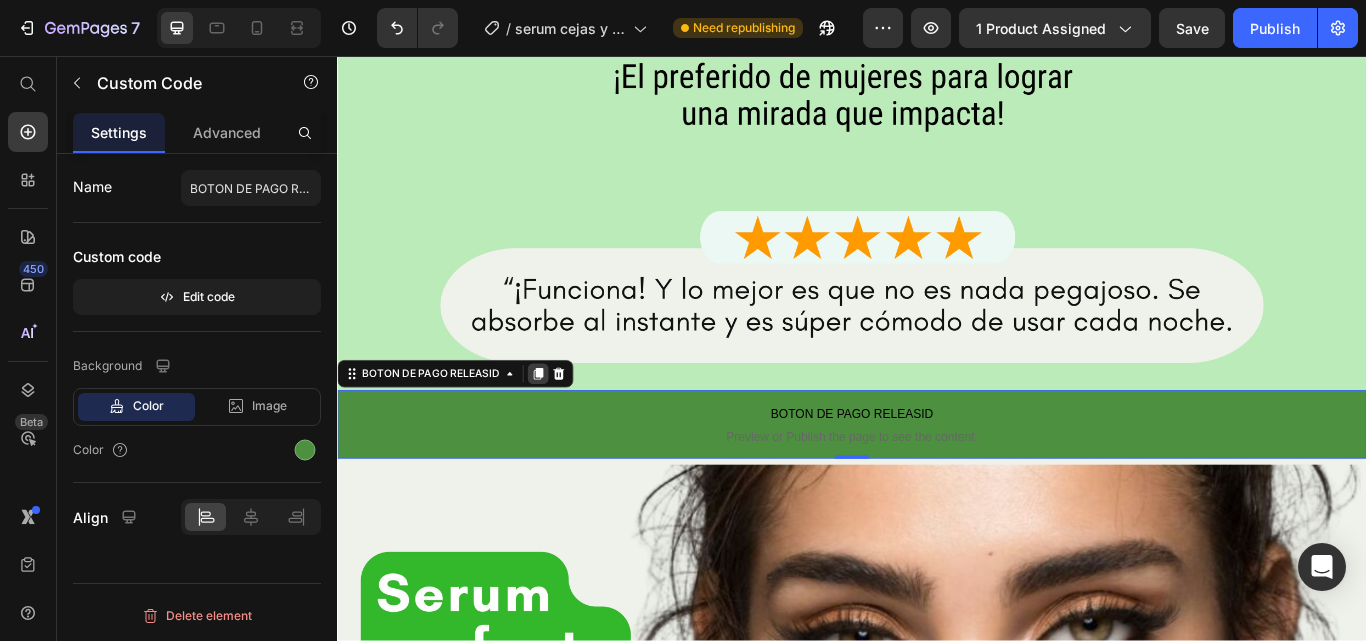 click 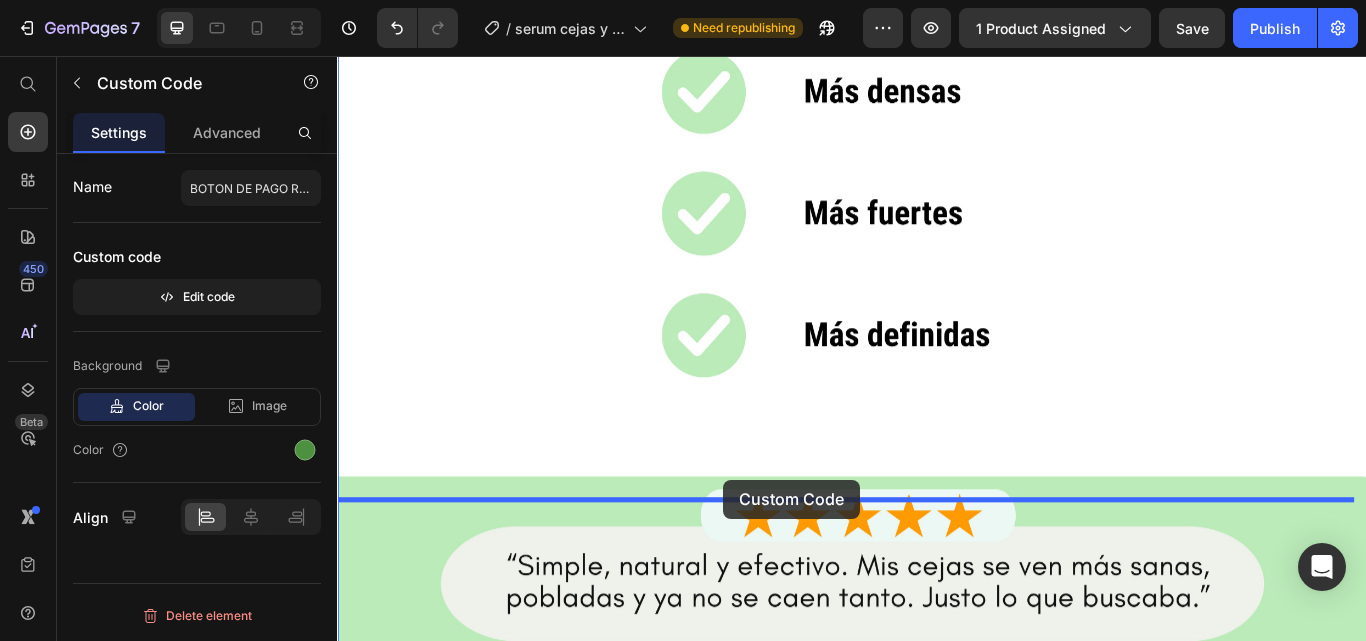 drag, startPoint x: 763, startPoint y: 396, endPoint x: 787, endPoint y: 550, distance: 155.85892 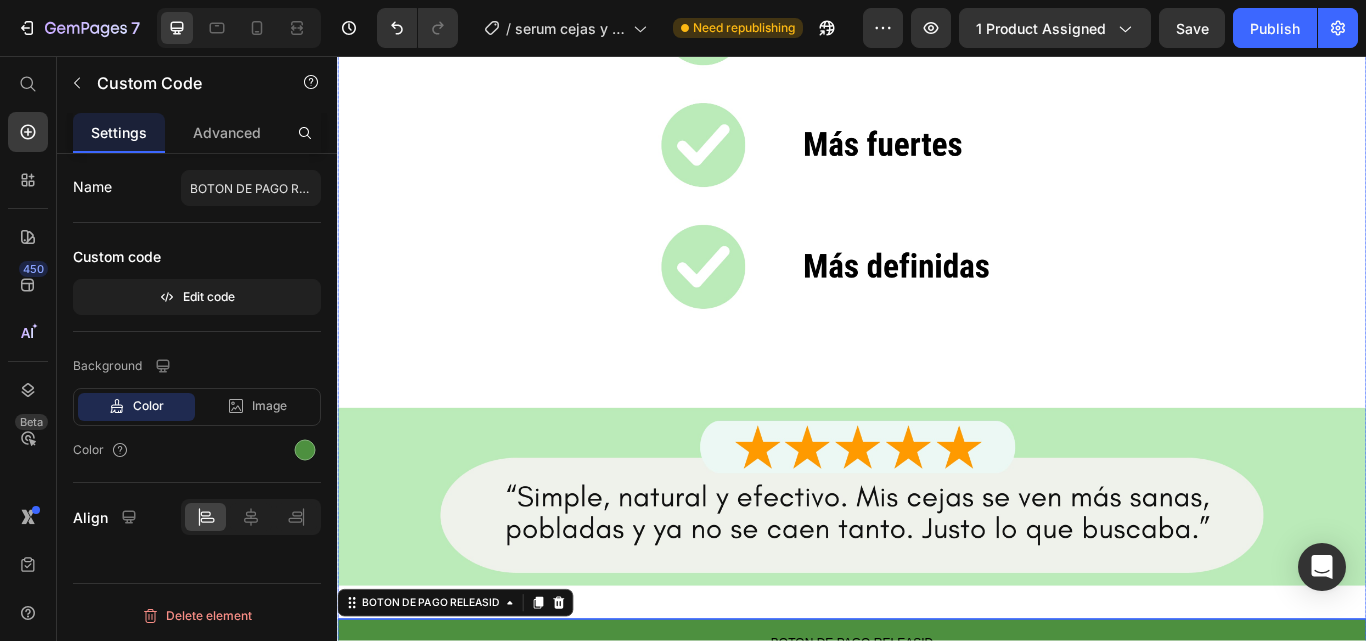 scroll, scrollTop: 17579, scrollLeft: 0, axis: vertical 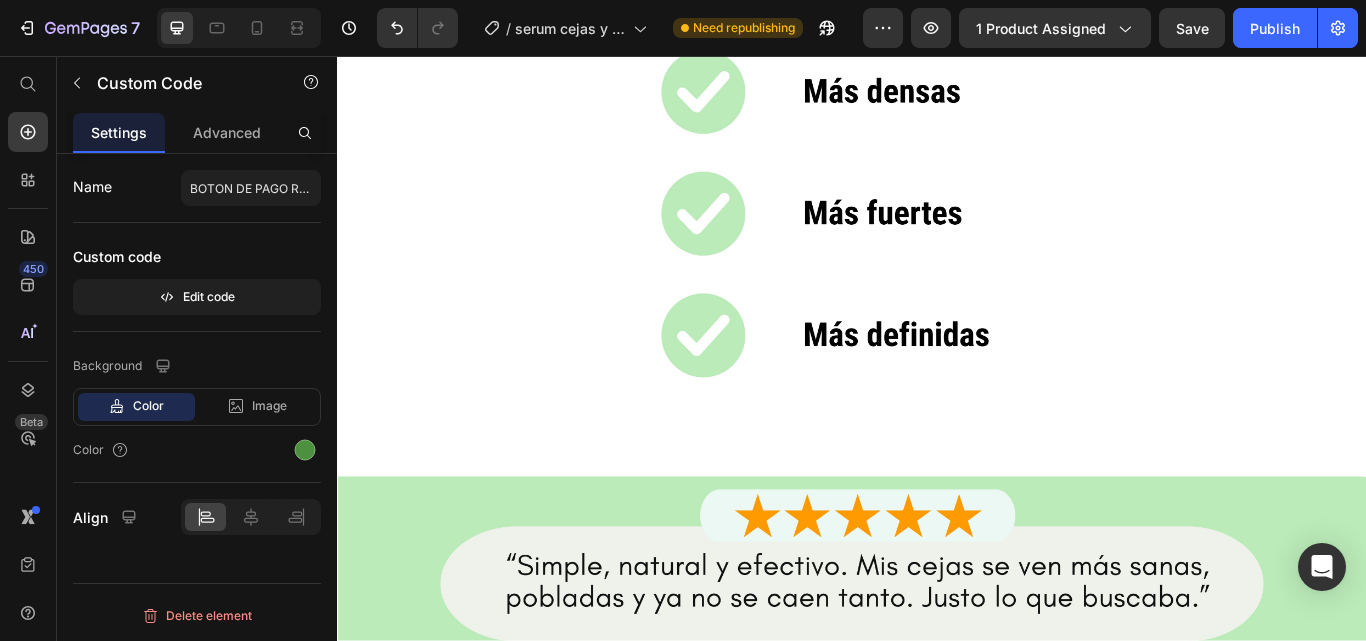 click 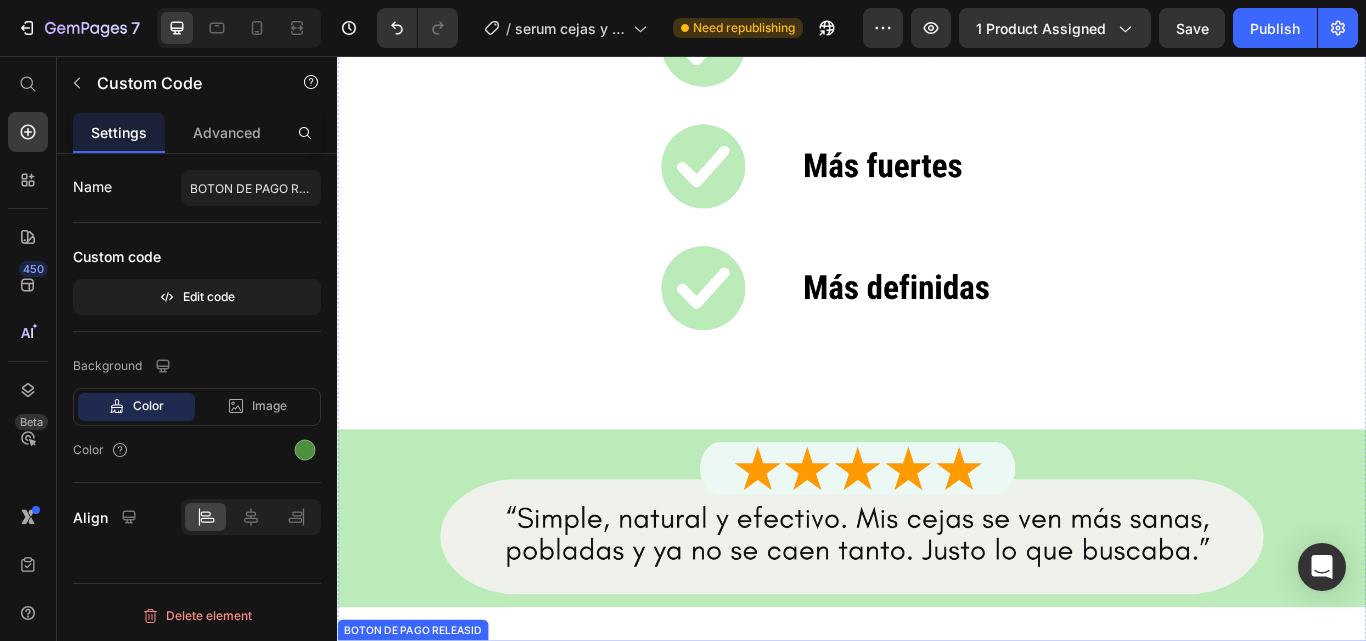 scroll, scrollTop: 17679, scrollLeft: 0, axis: vertical 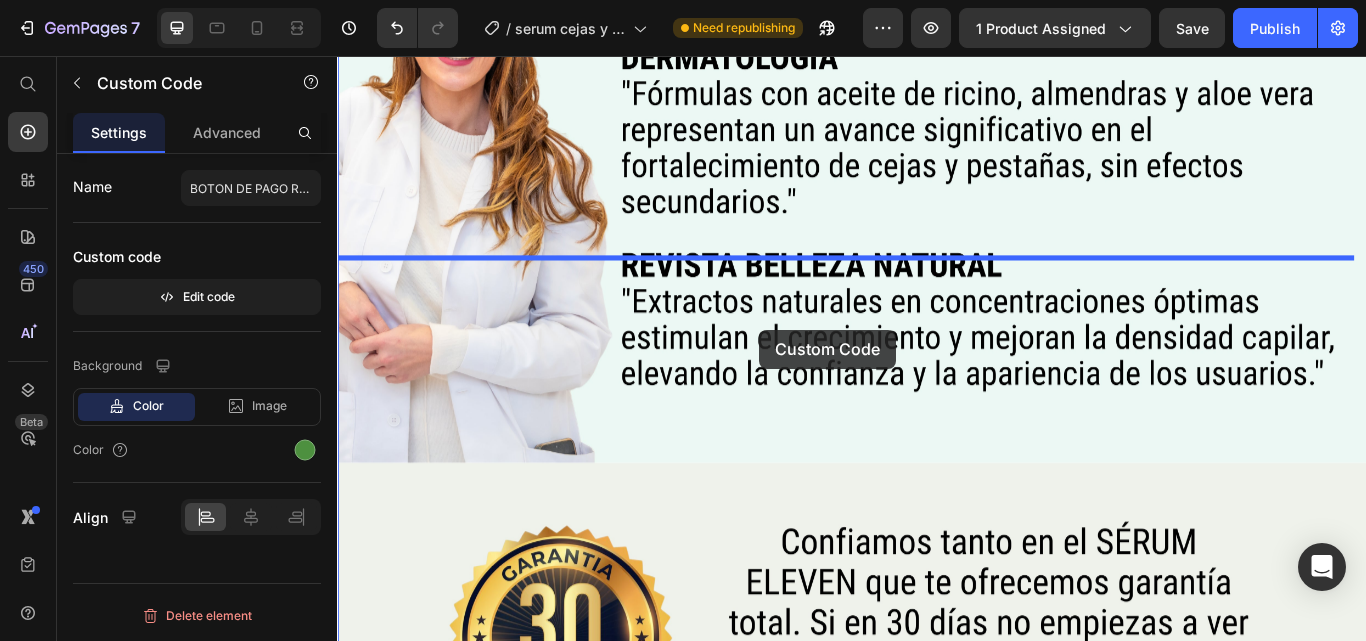 drag, startPoint x: 777, startPoint y: 570, endPoint x: 829, endPoint y: 375, distance: 201.81427 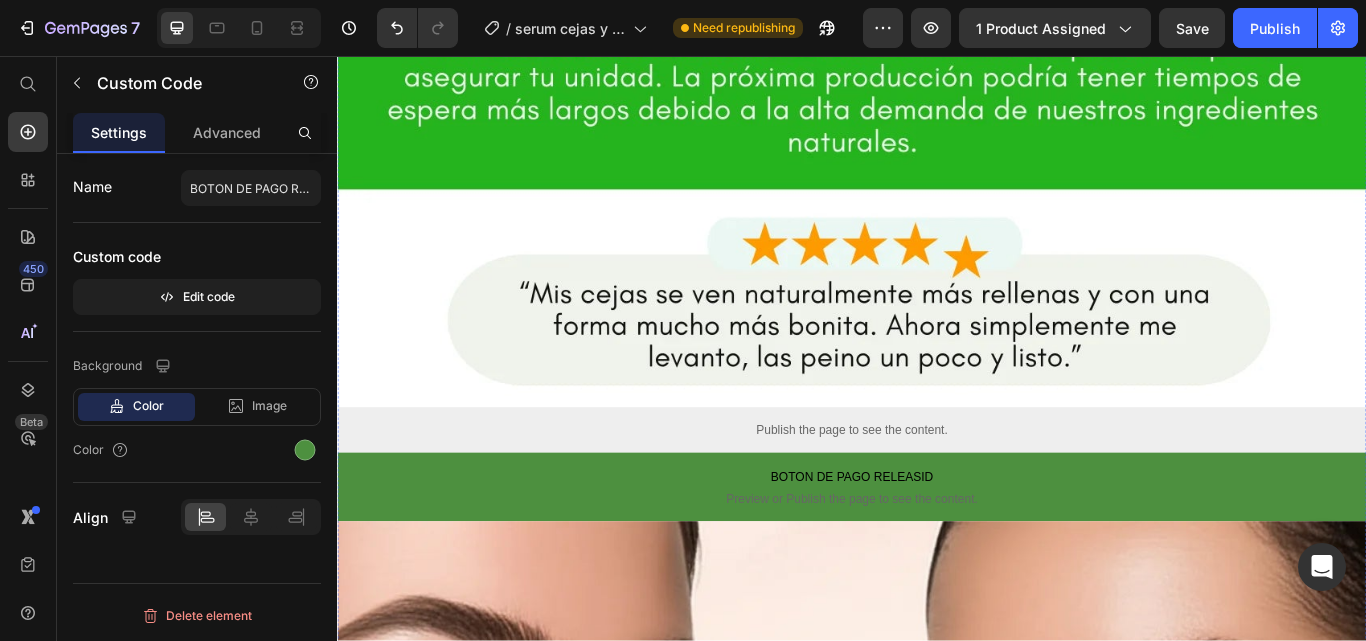 scroll, scrollTop: 2884, scrollLeft: 0, axis: vertical 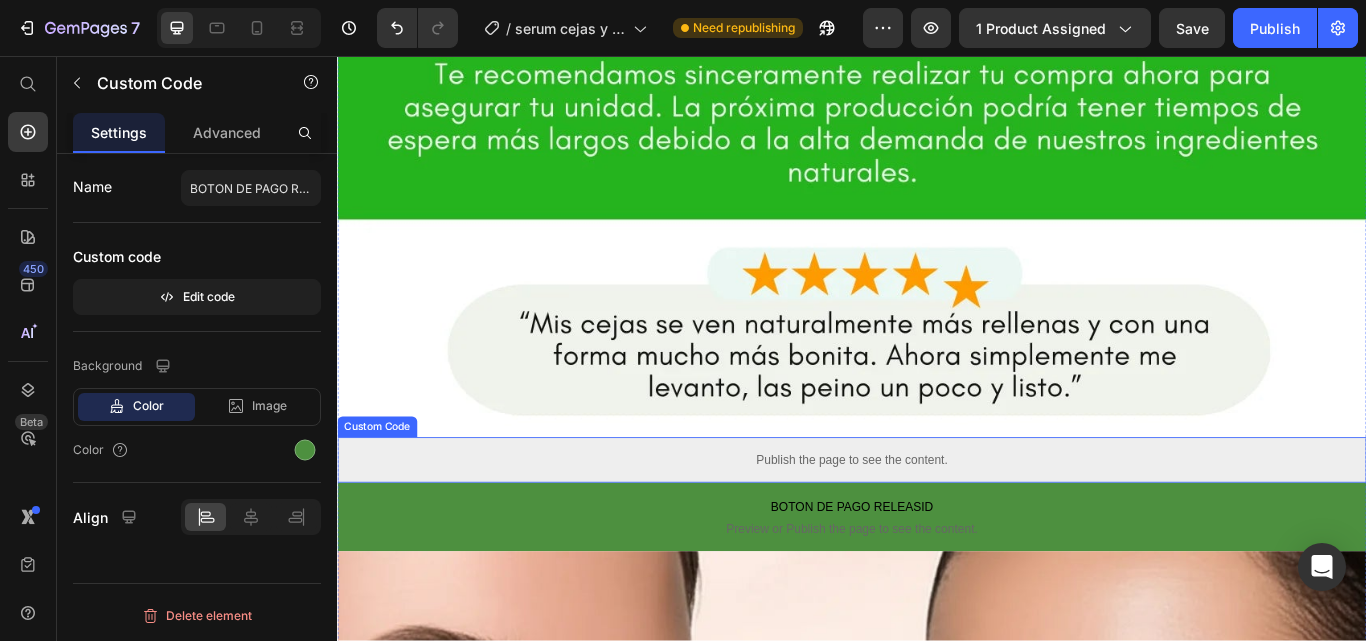 click on "Publish the page to see the content." at bounding box center (937, 527) 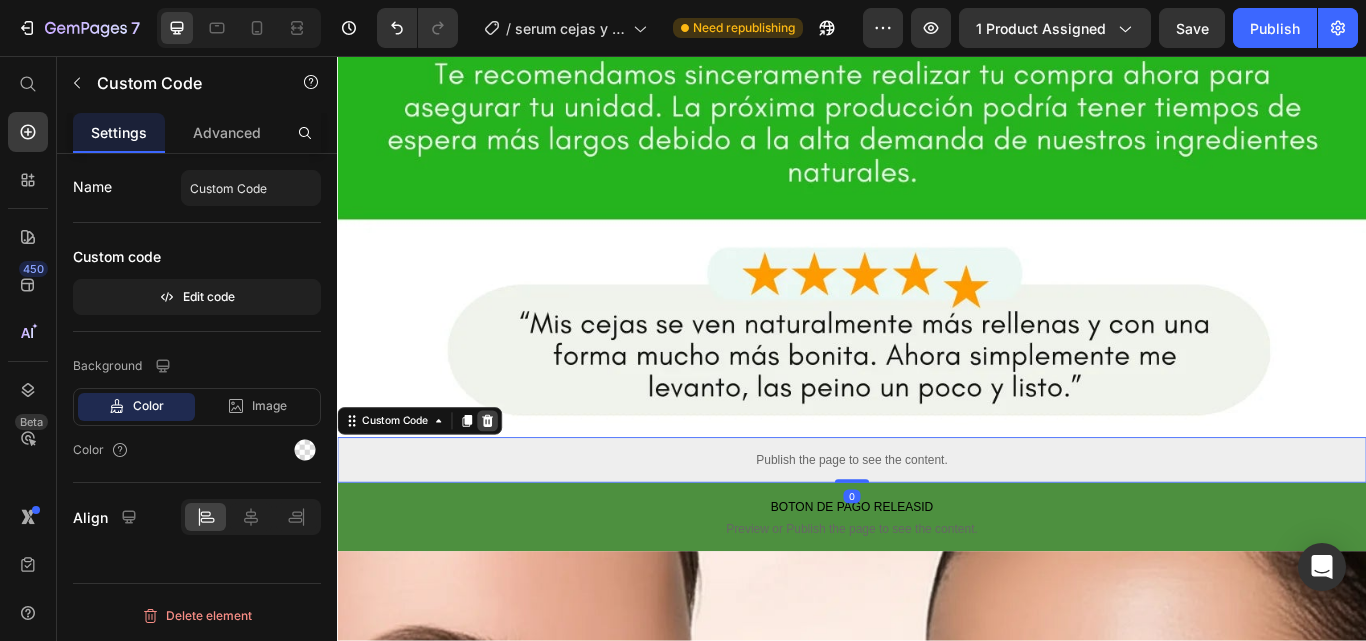 click 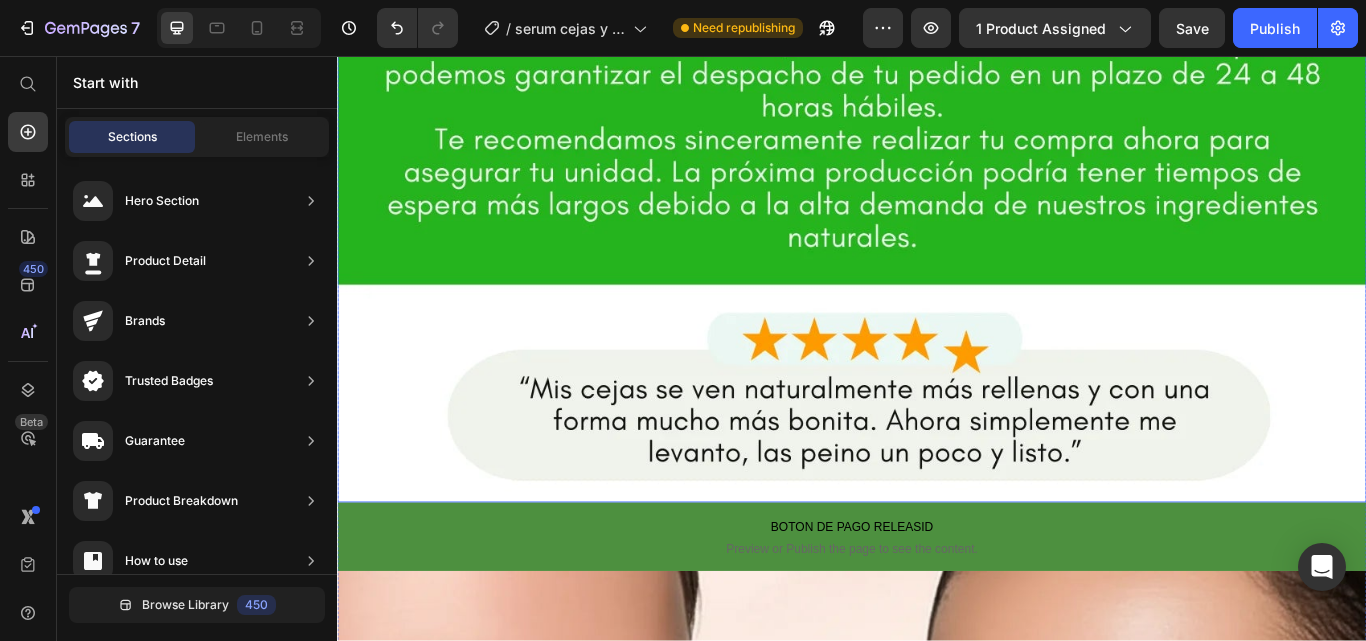 scroll, scrollTop: 2384, scrollLeft: 0, axis: vertical 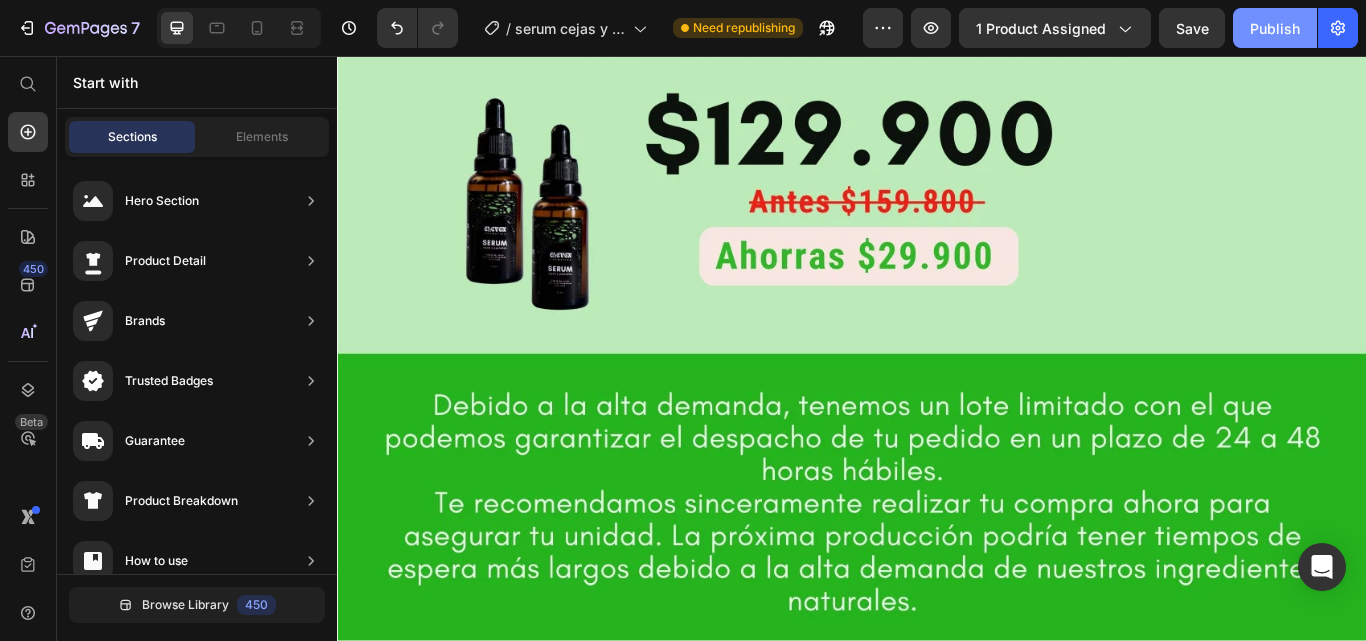 click on "Publish" at bounding box center (1275, 28) 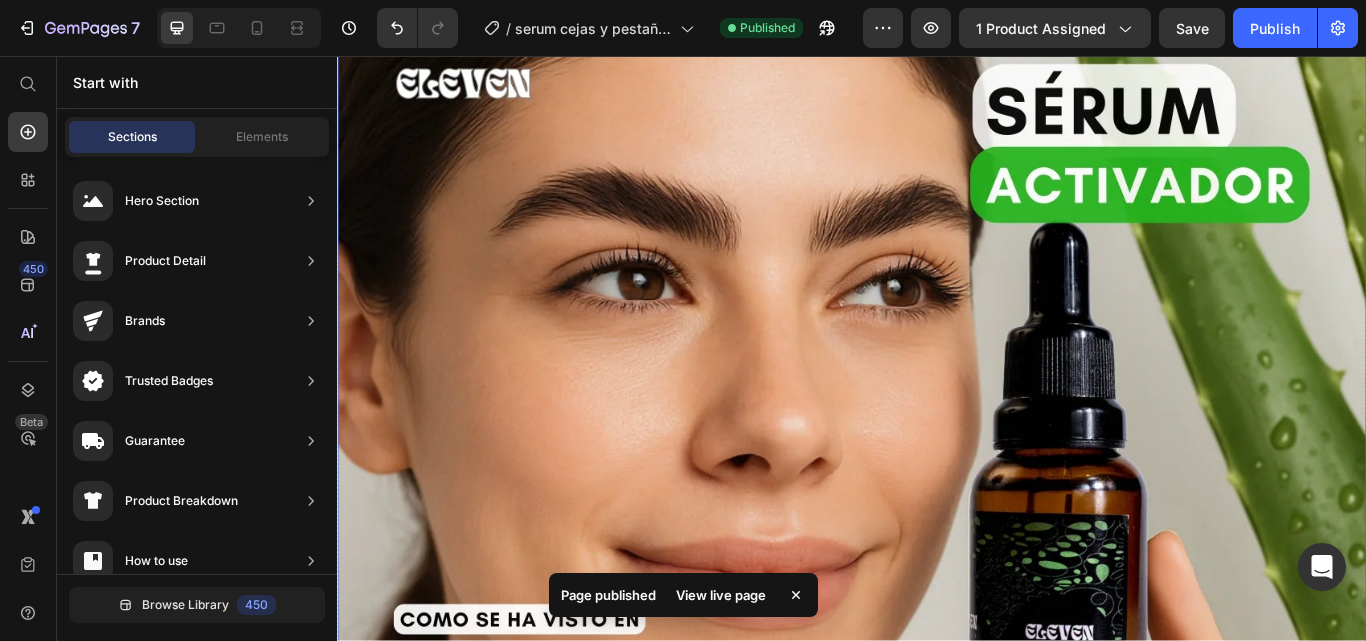 scroll, scrollTop: 0, scrollLeft: 0, axis: both 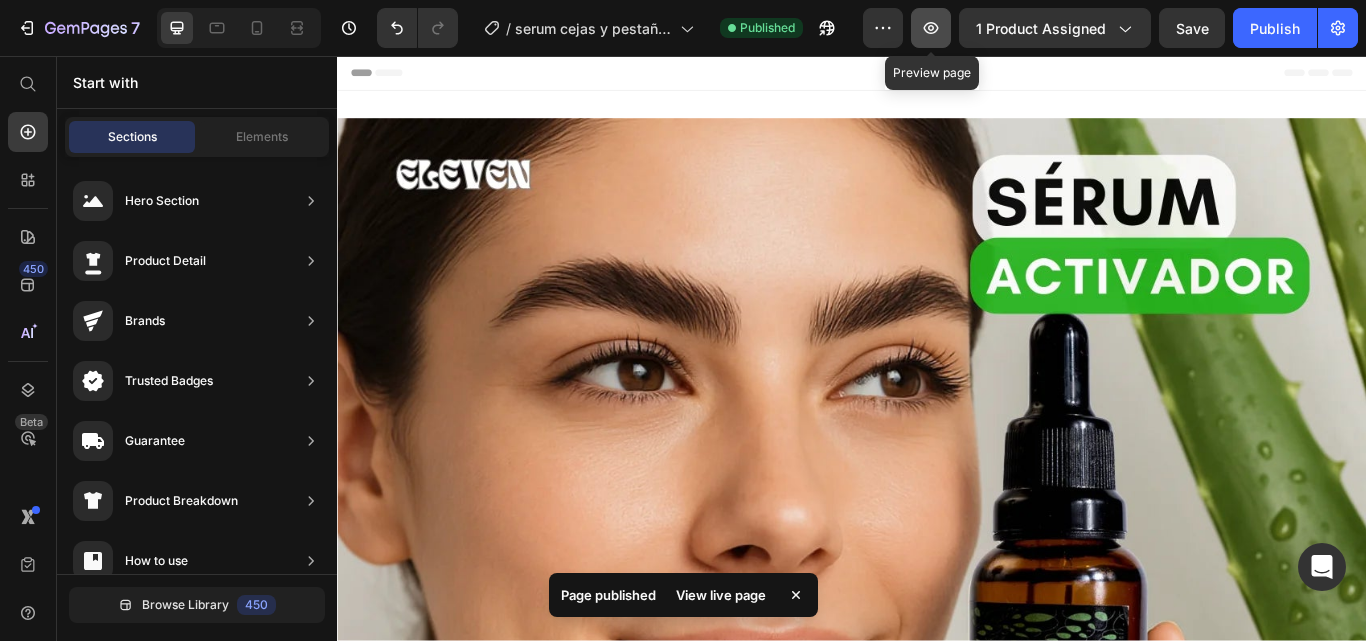 click 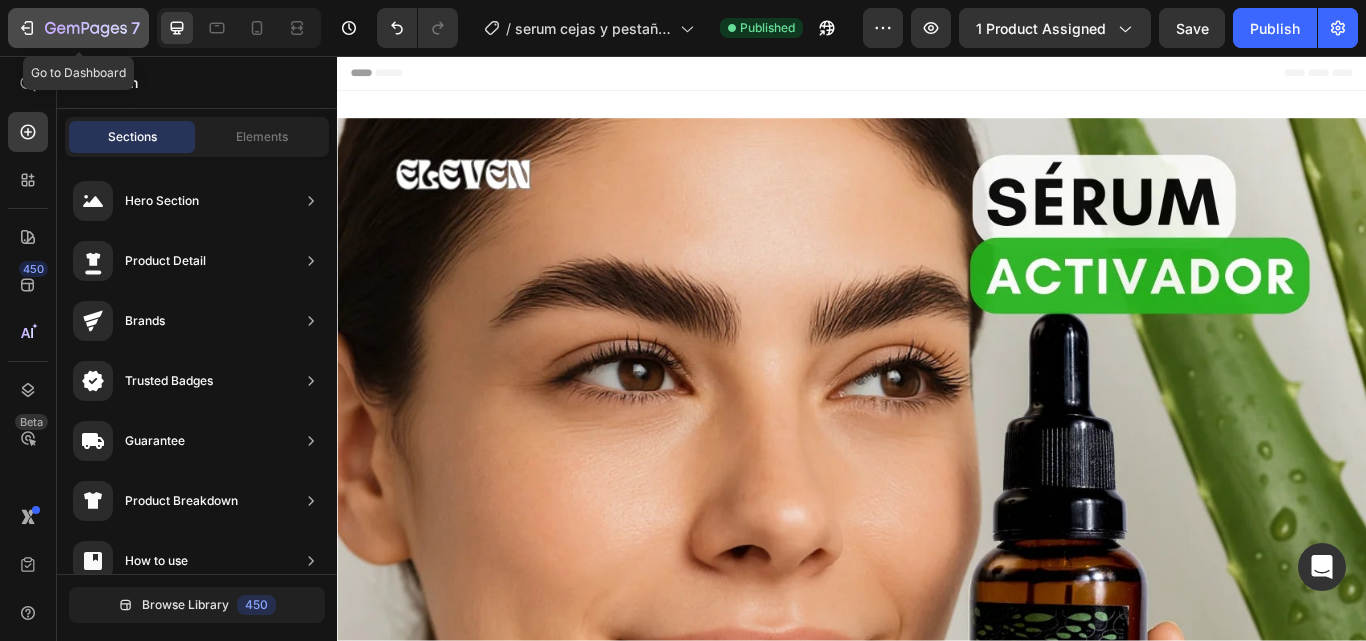 click 